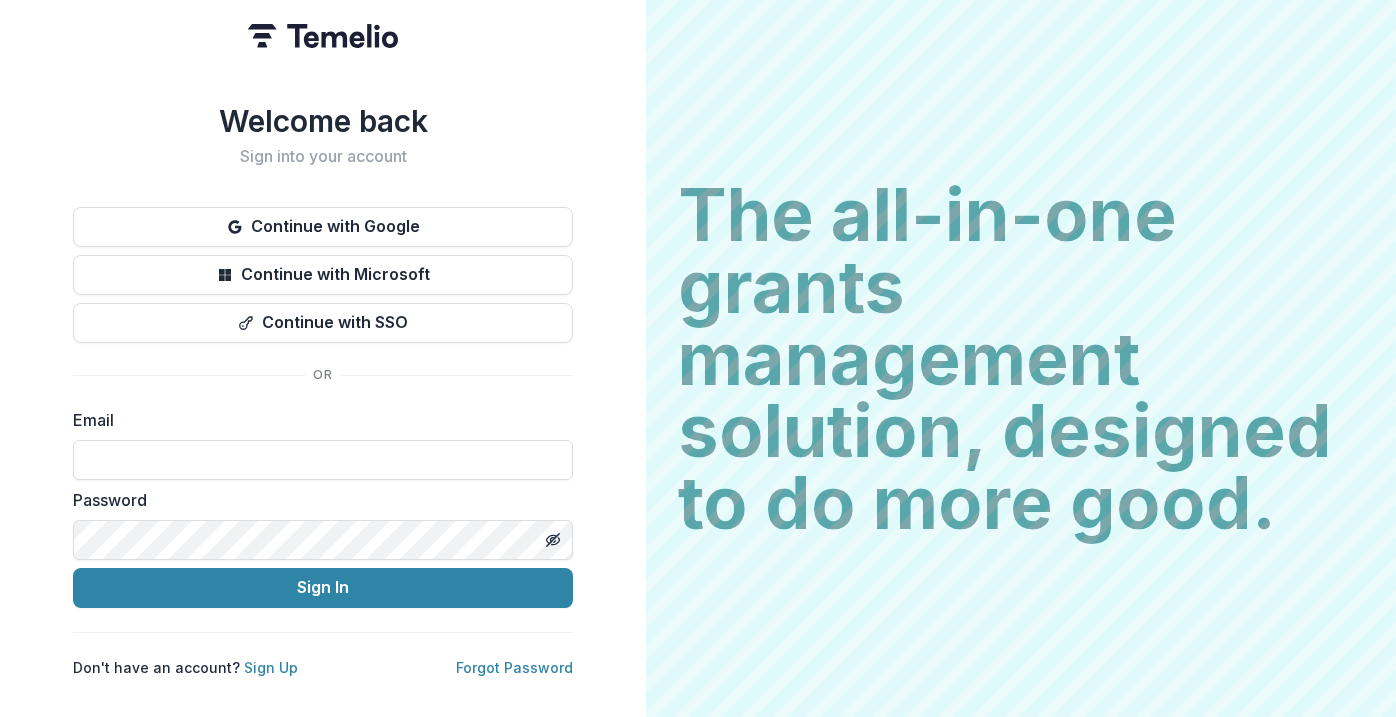 scroll, scrollTop: 0, scrollLeft: 0, axis: both 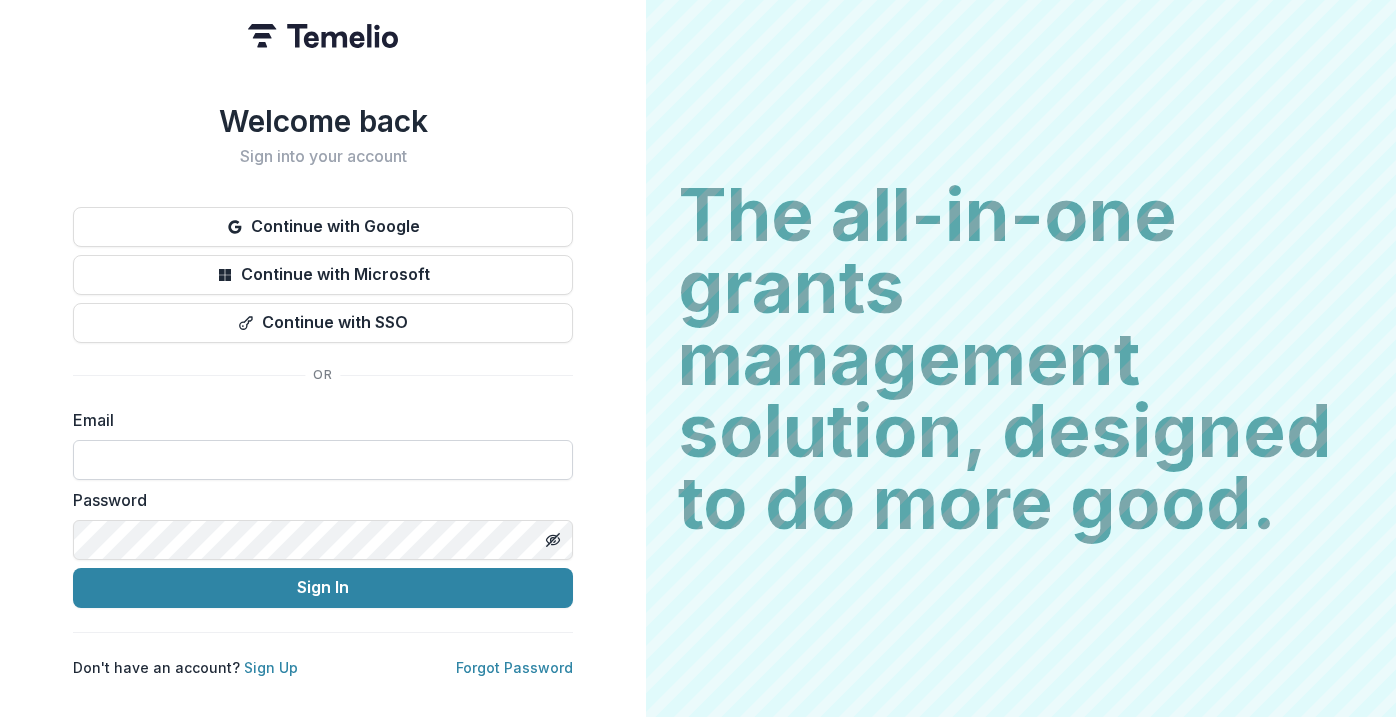 click at bounding box center (323, 460) 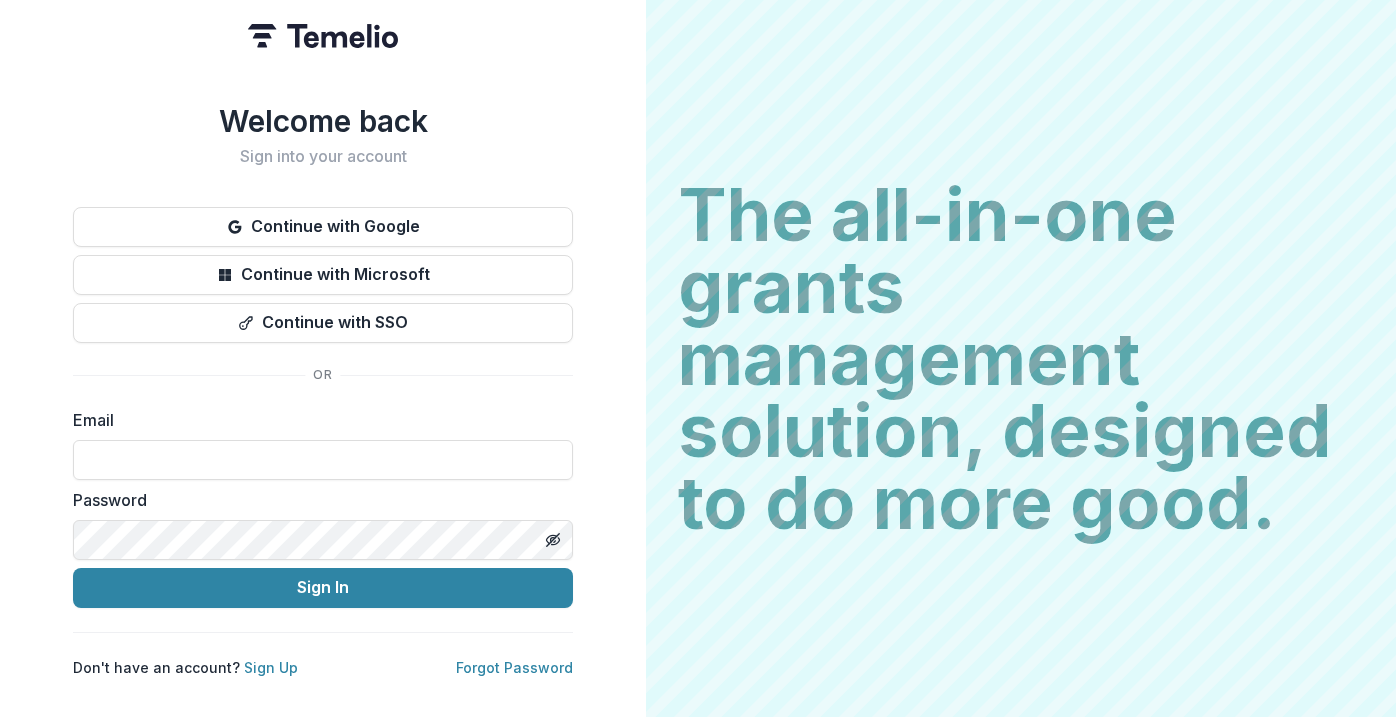 type on "**********" 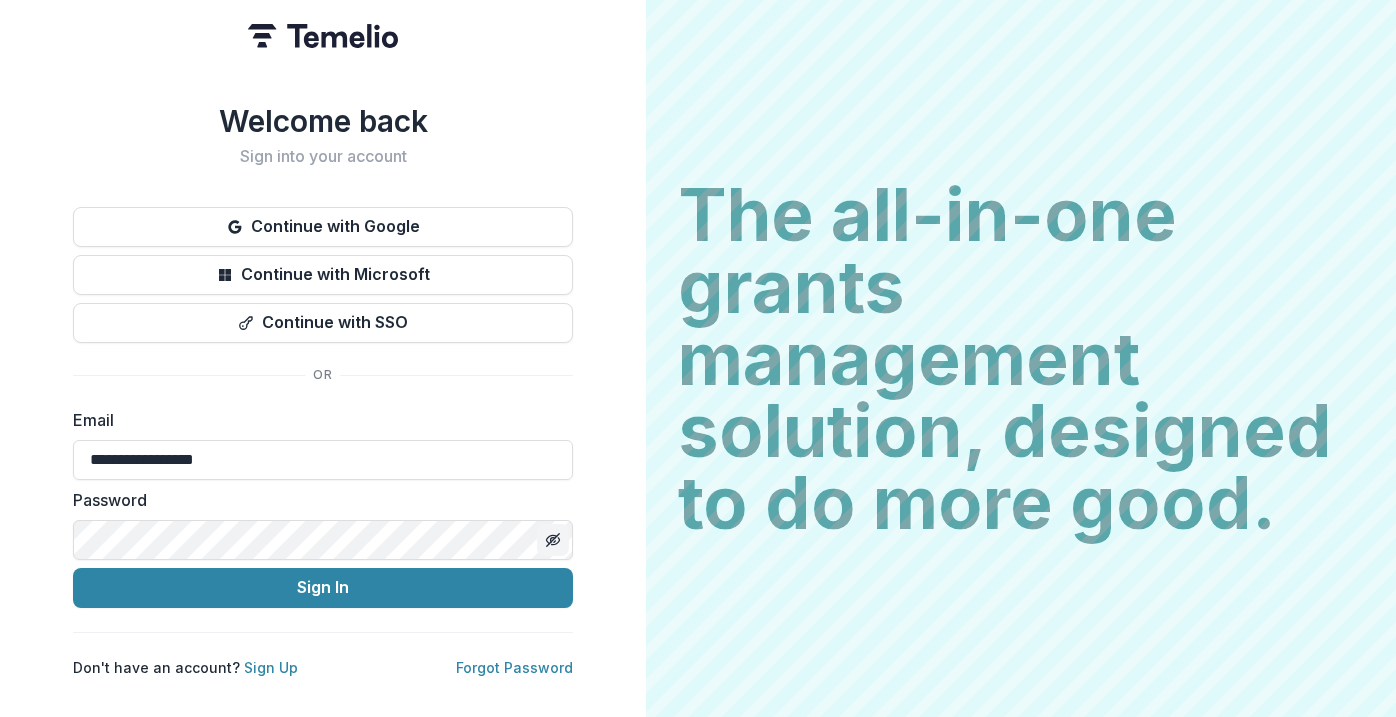 click 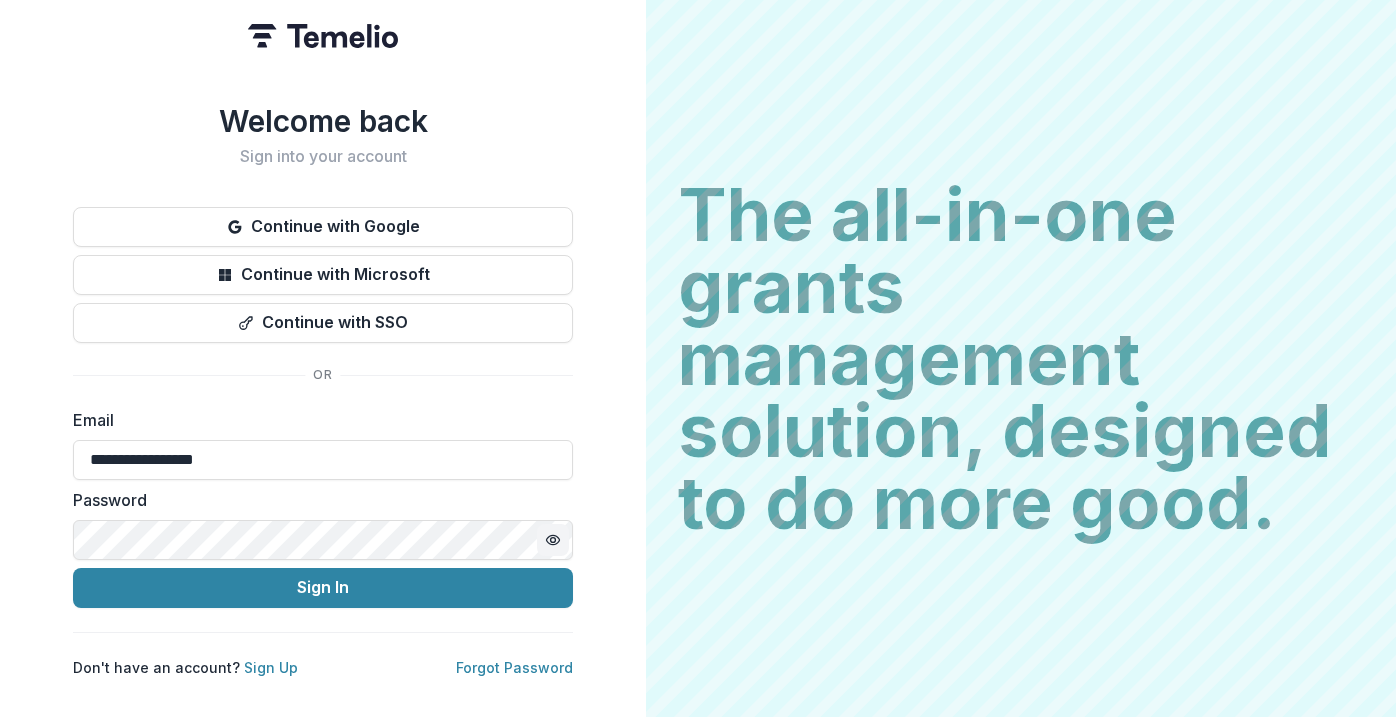click on "Sign In" at bounding box center (323, 588) 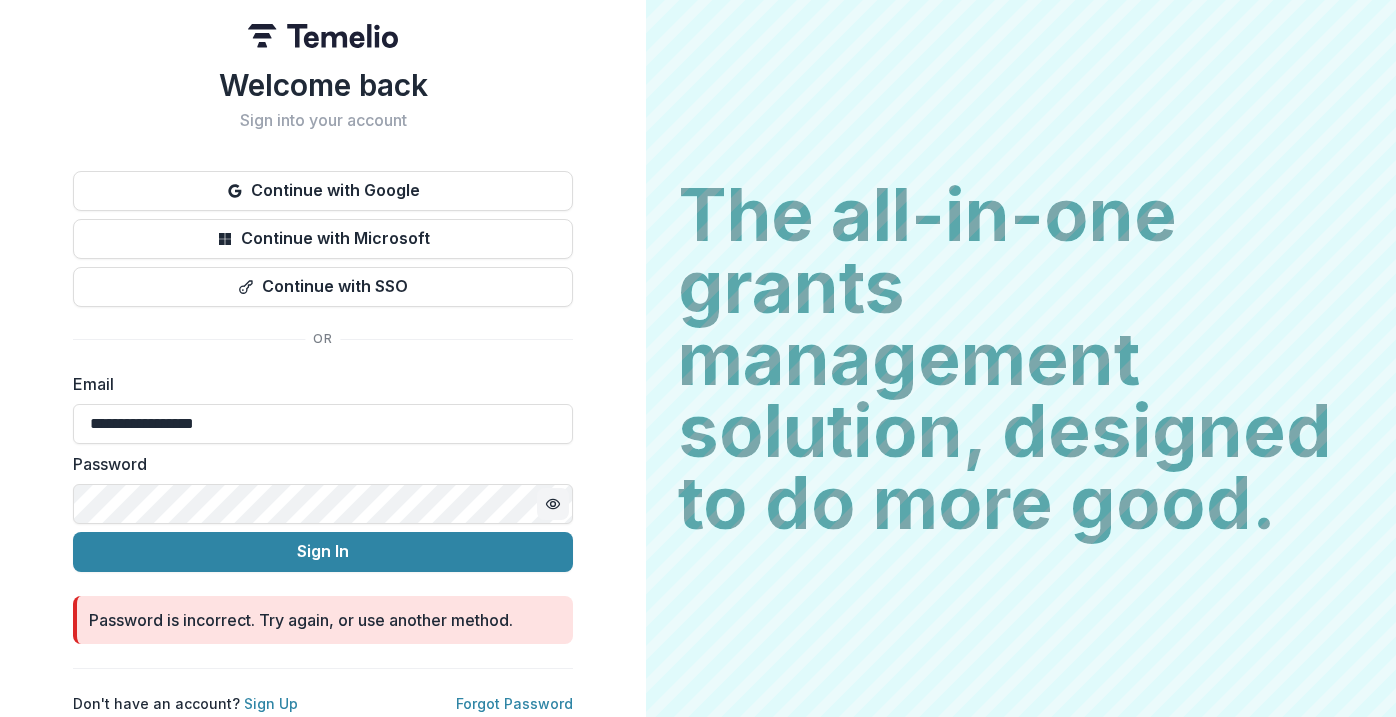 click on "Sign In" at bounding box center [323, 552] 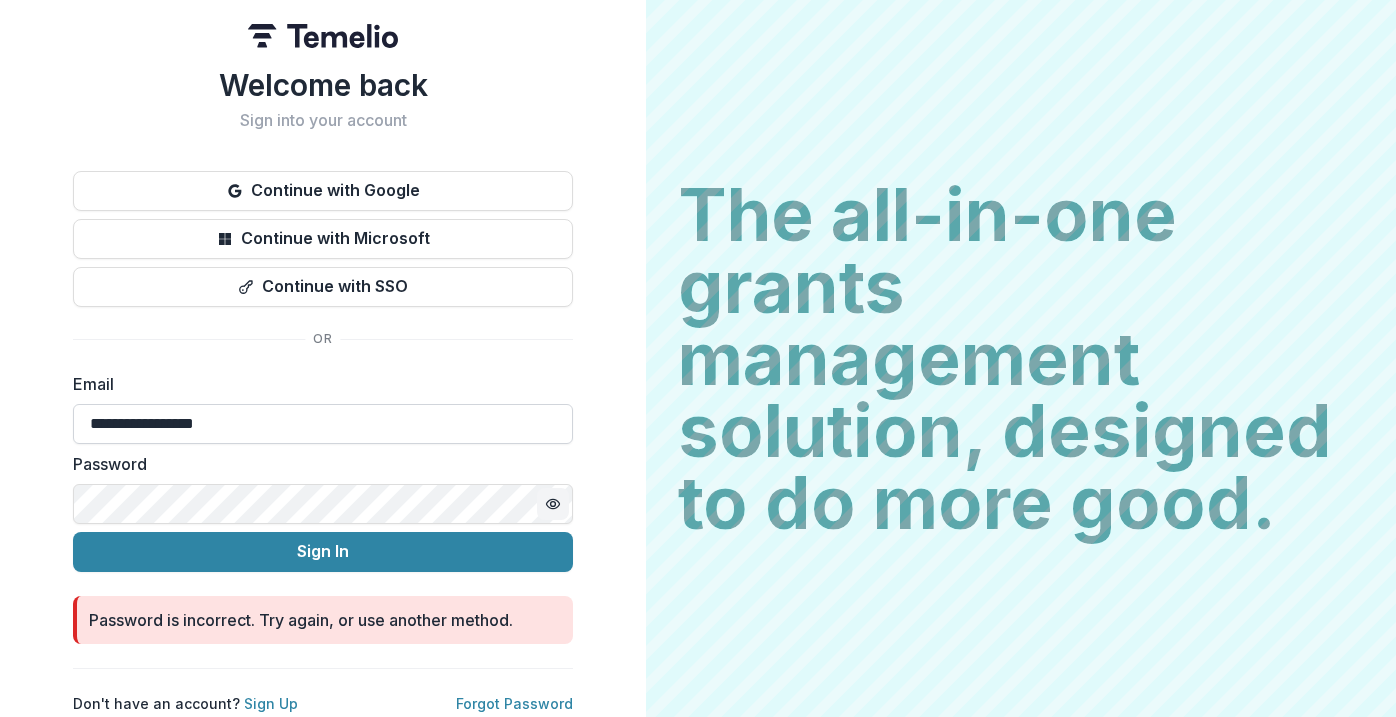 scroll, scrollTop: 9, scrollLeft: 0, axis: vertical 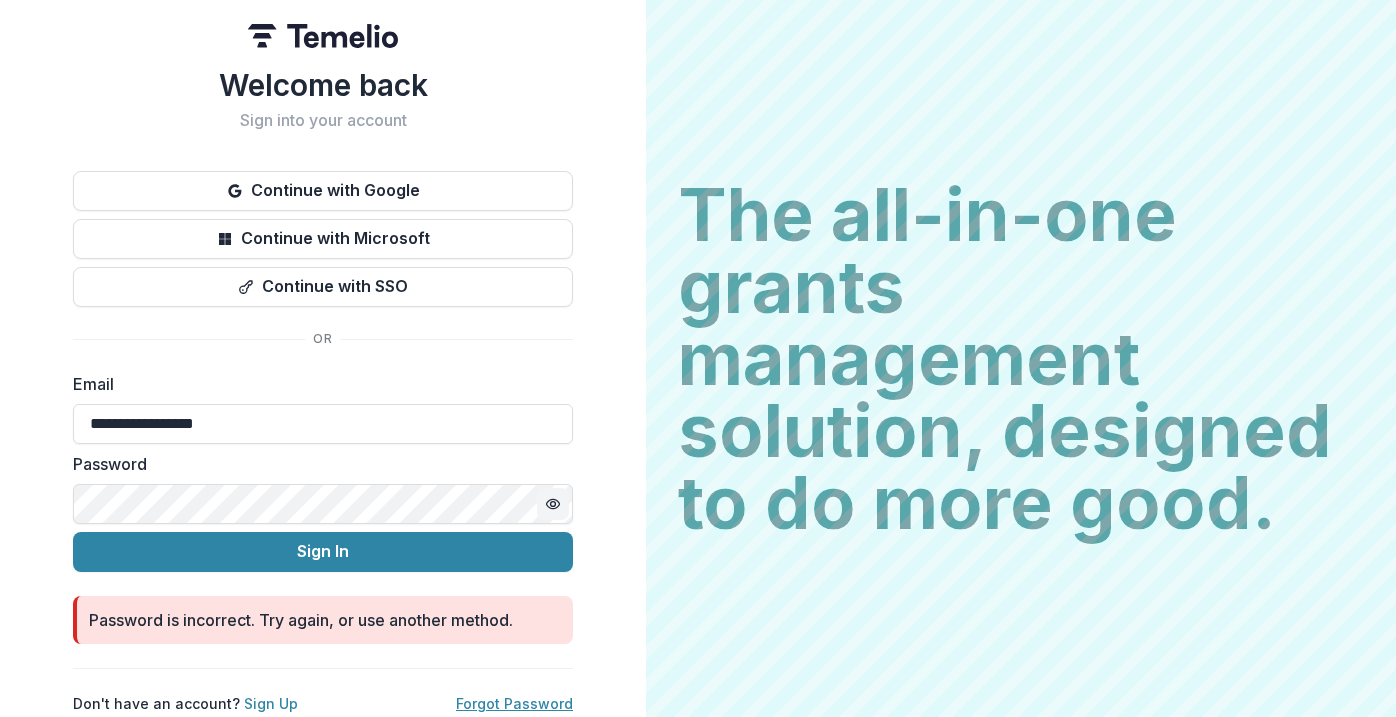 click on "Forgot Password" at bounding box center (514, 703) 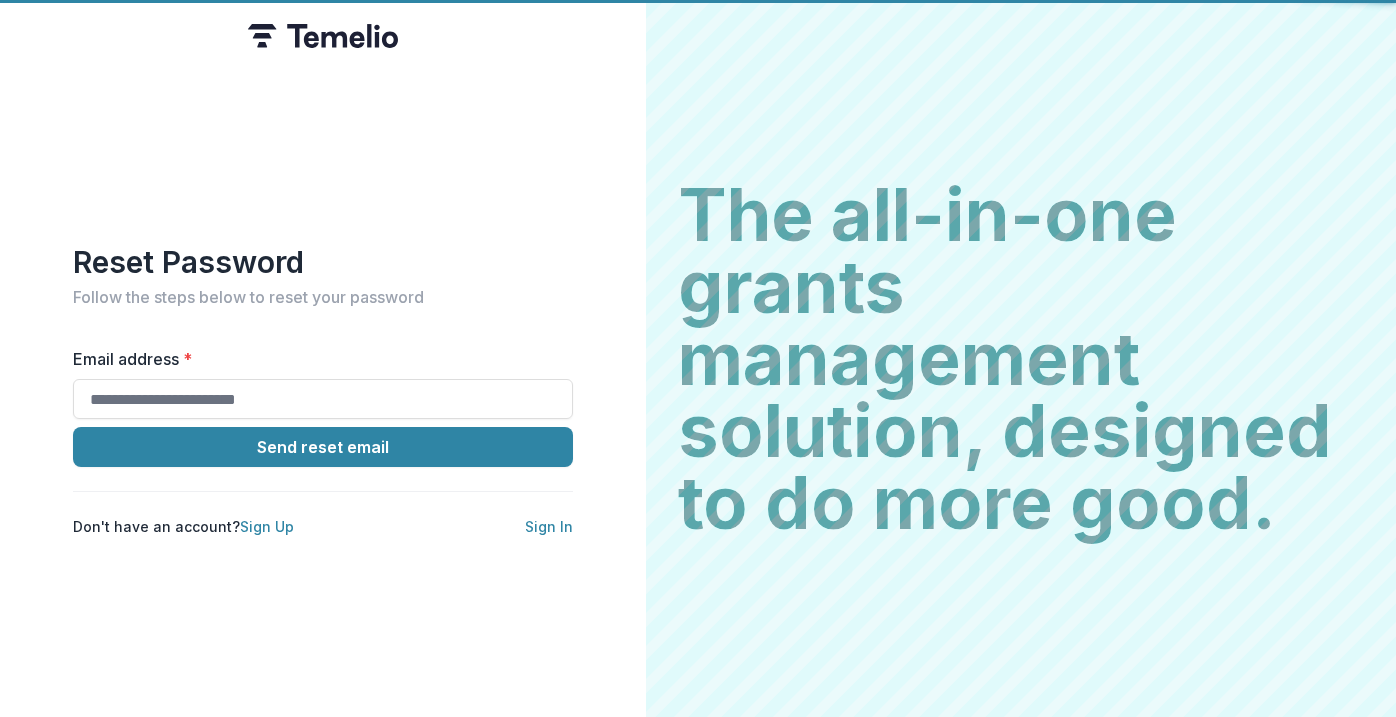 scroll, scrollTop: 0, scrollLeft: 0, axis: both 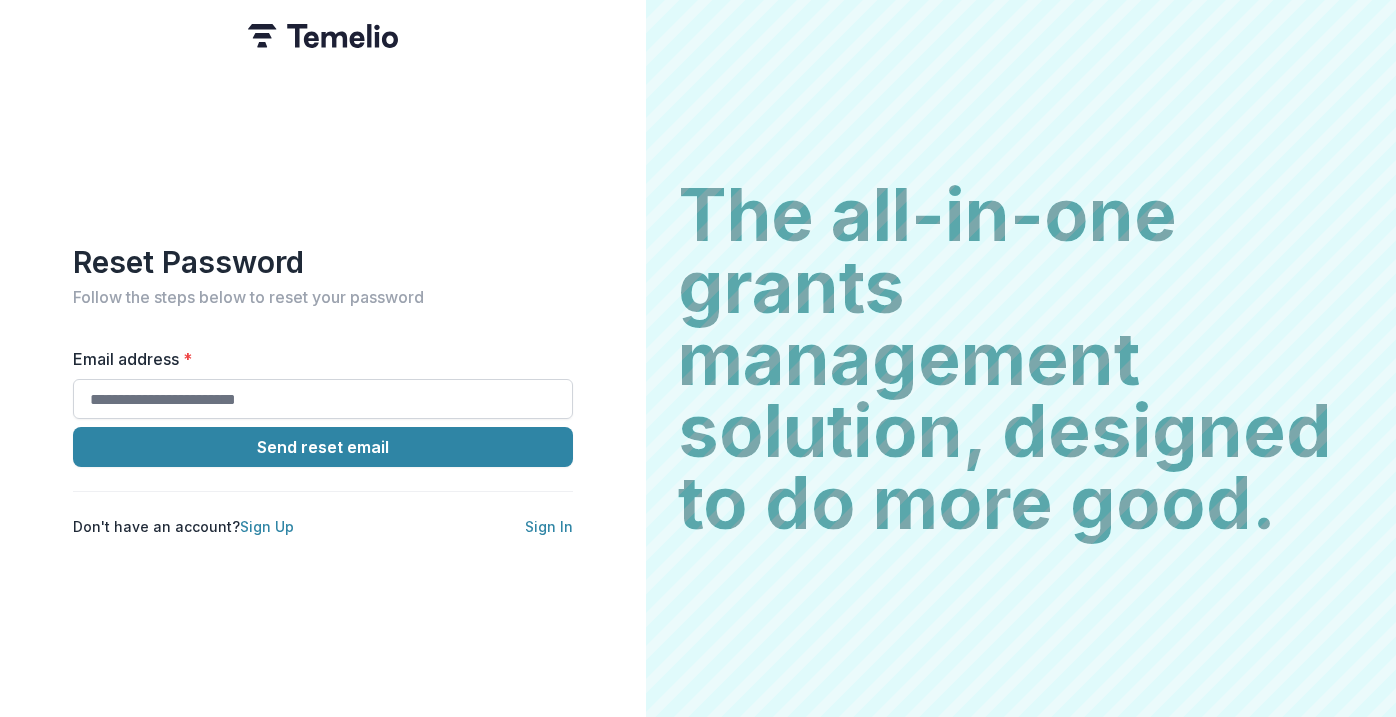 click on "Email address *" at bounding box center [323, 399] 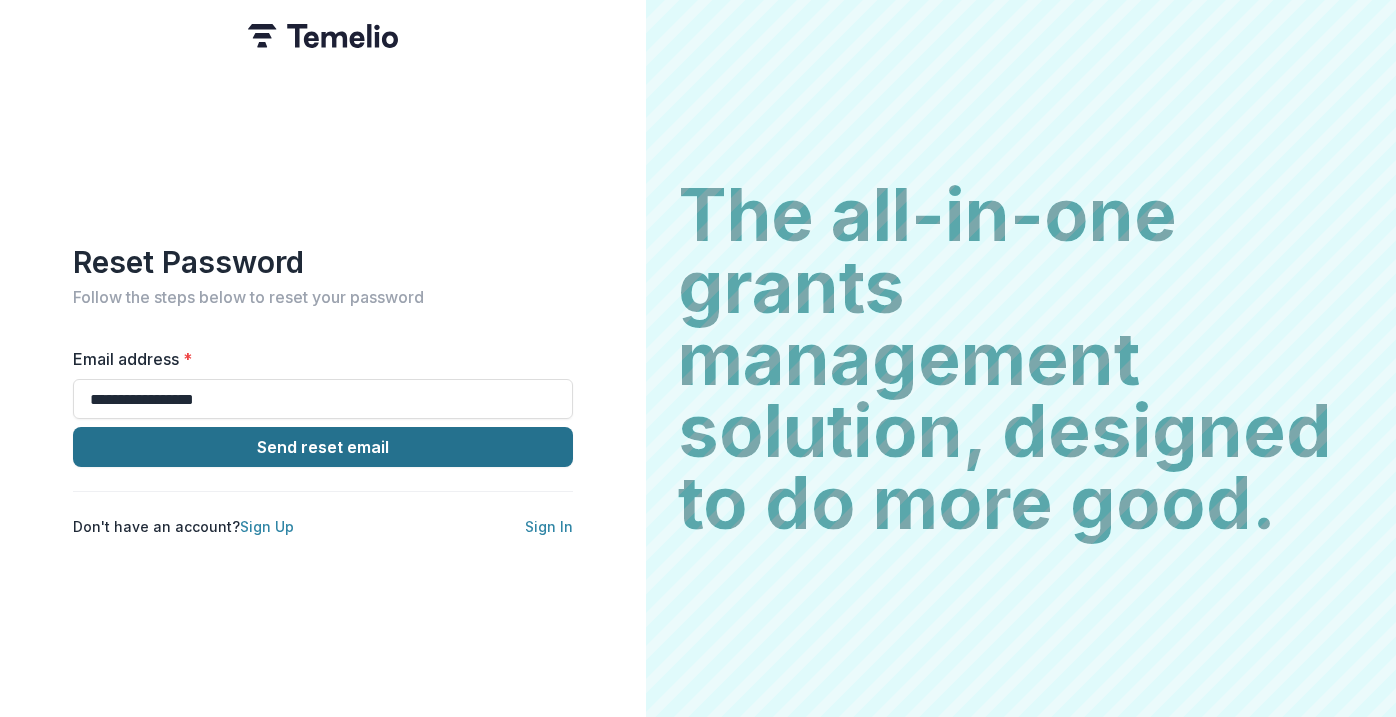click on "Send reset email" at bounding box center [323, 447] 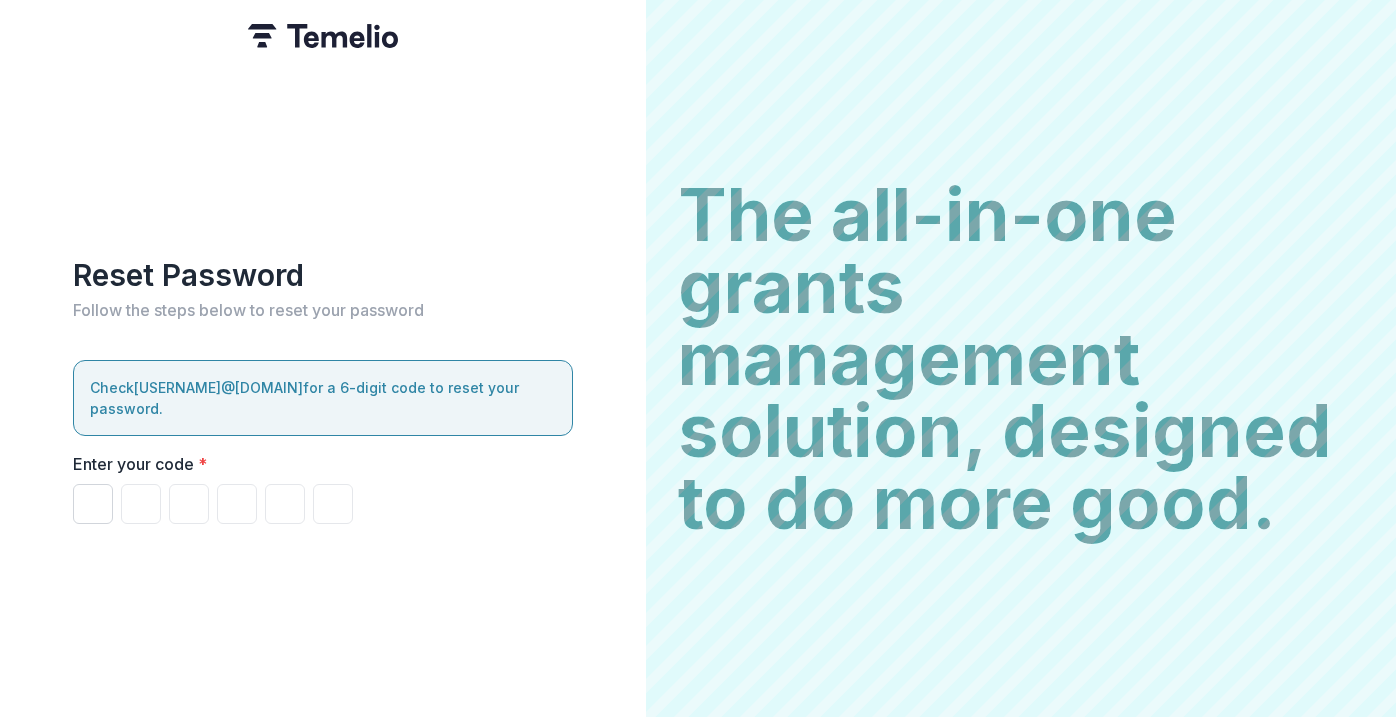 click at bounding box center (93, 504) 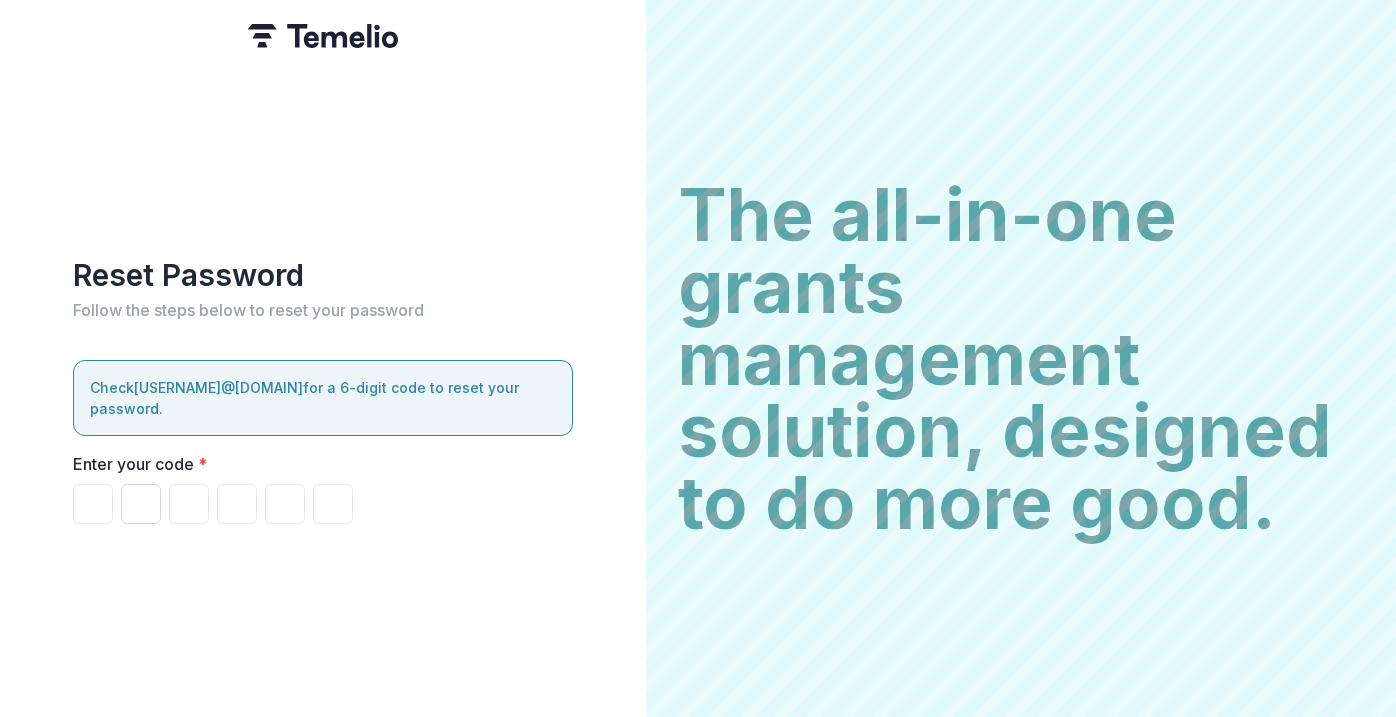 type on "*" 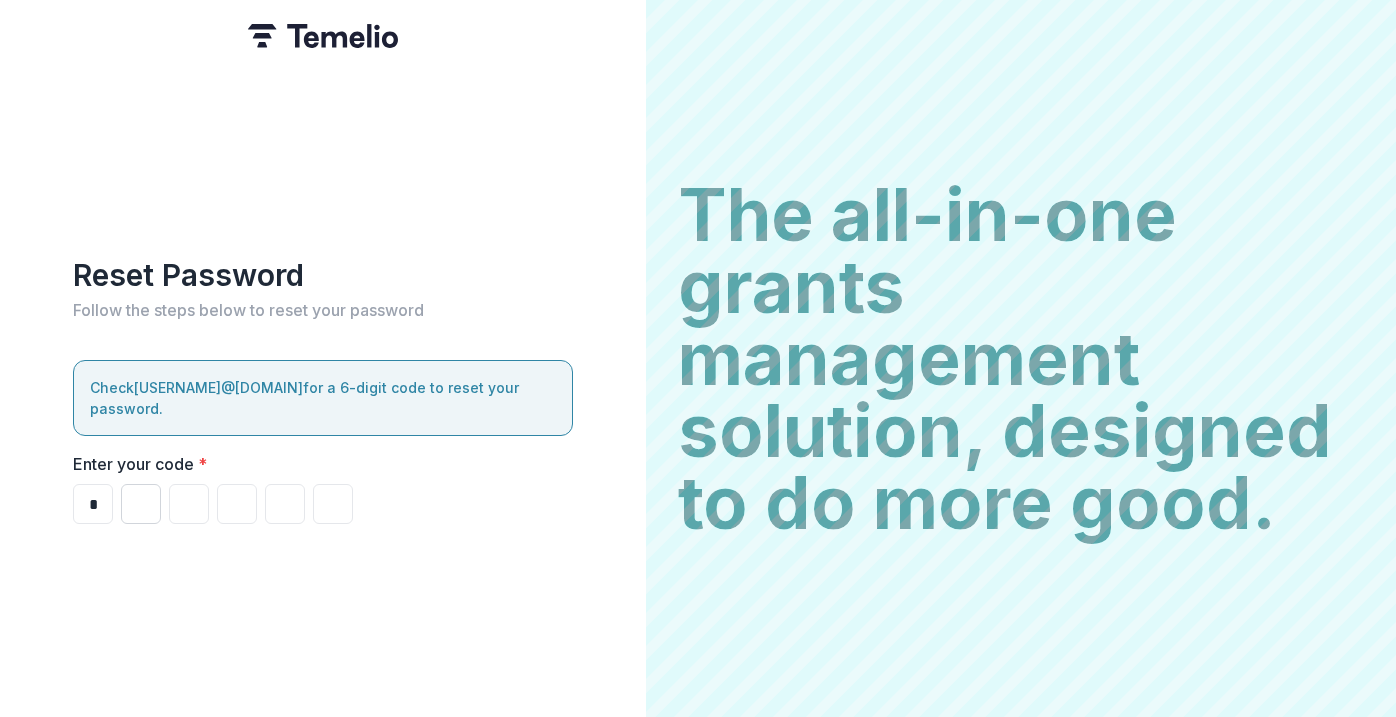 type on "*" 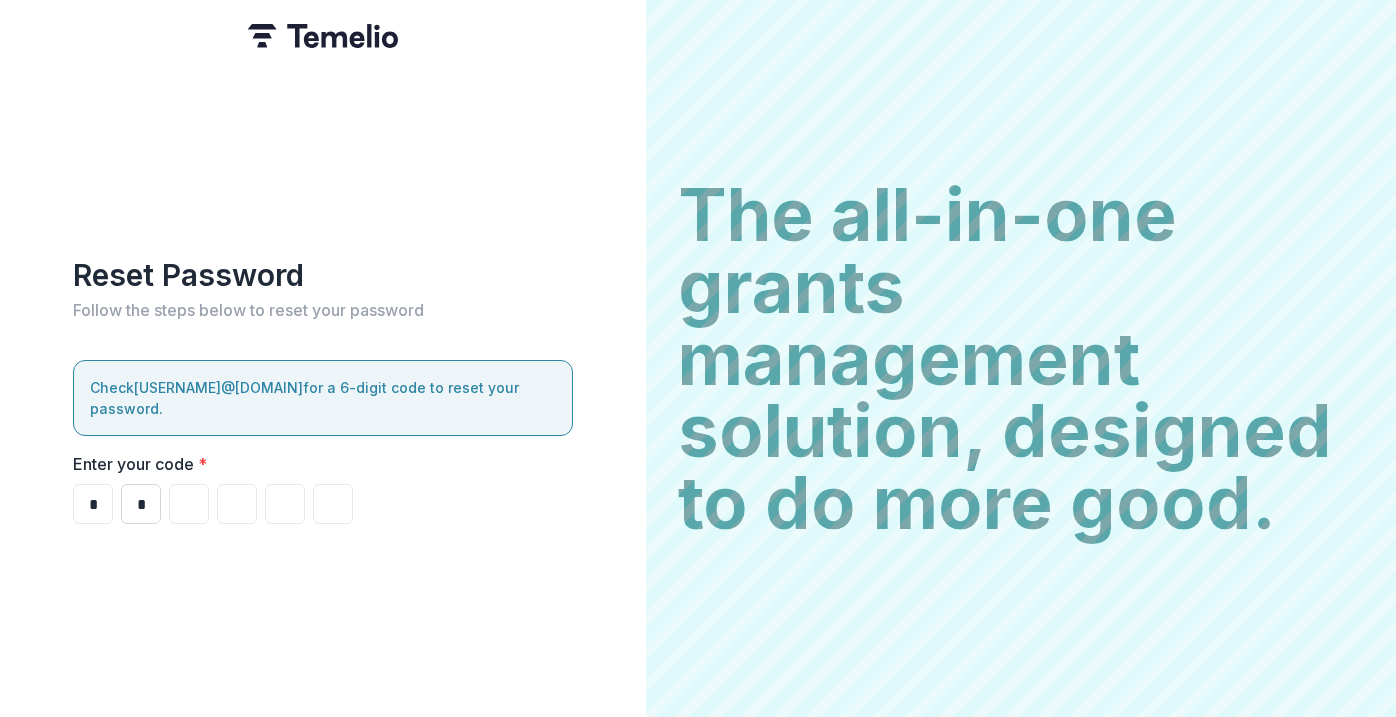 type on "*" 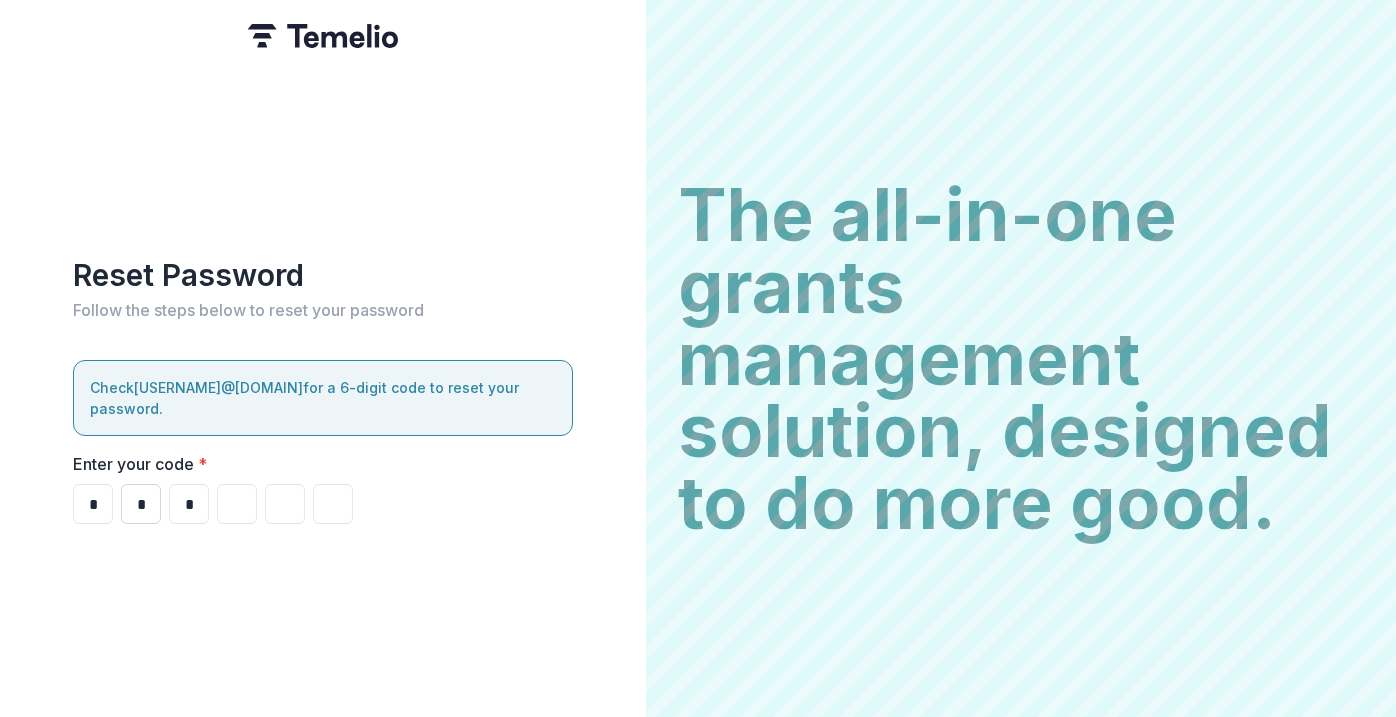 type on "*" 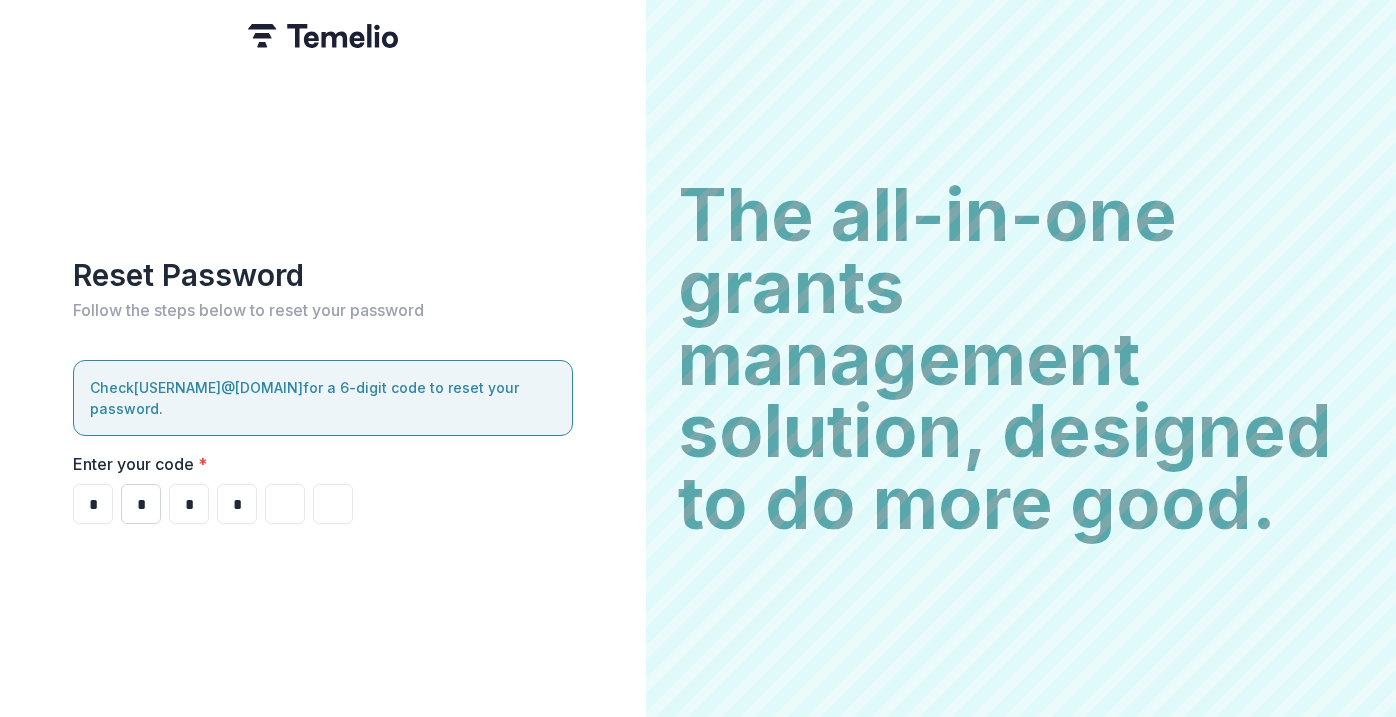 type on "*" 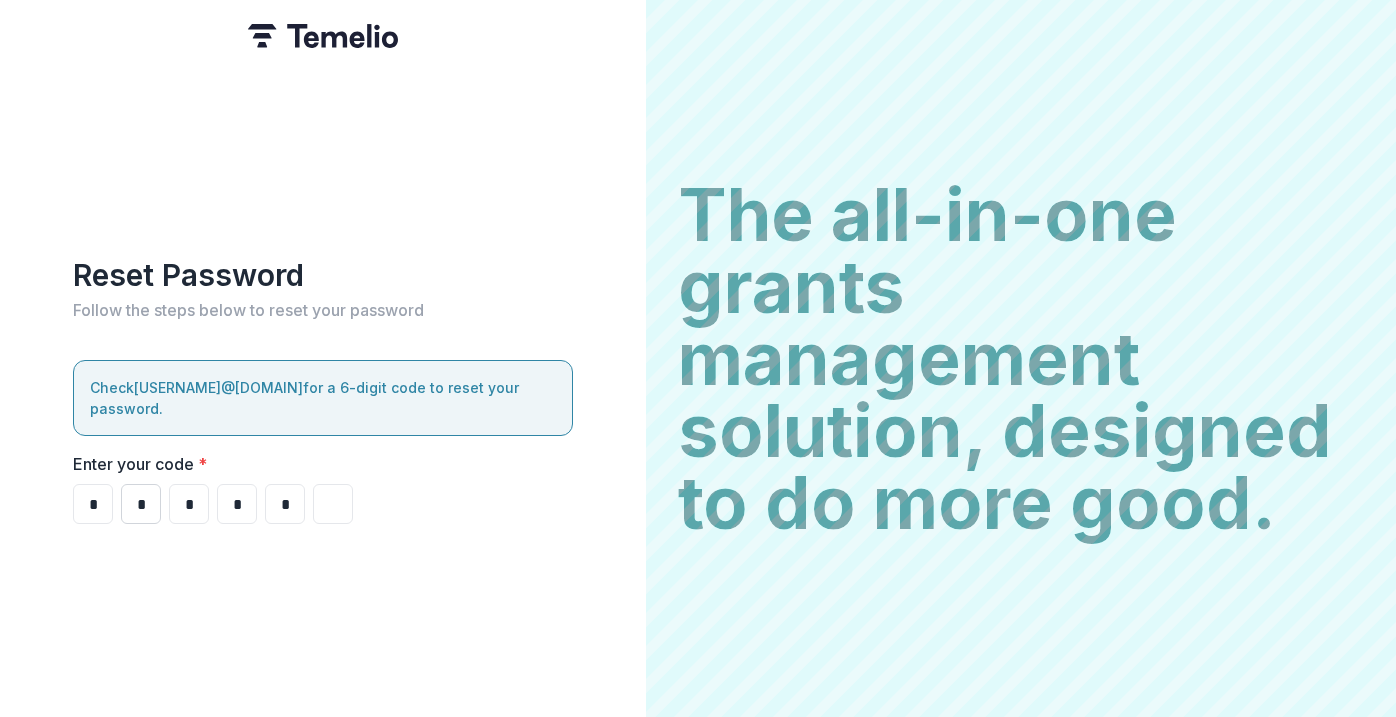 type on "*" 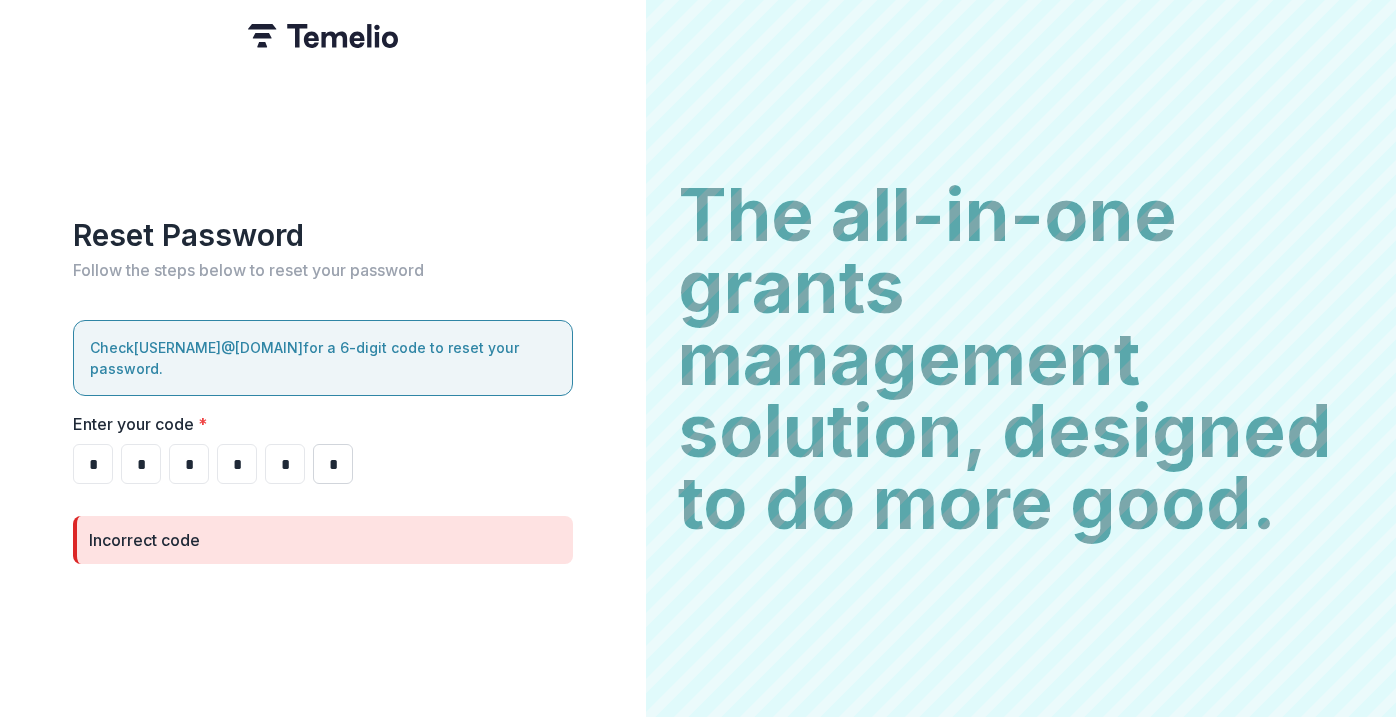 click on "*" at bounding box center [333, 464] 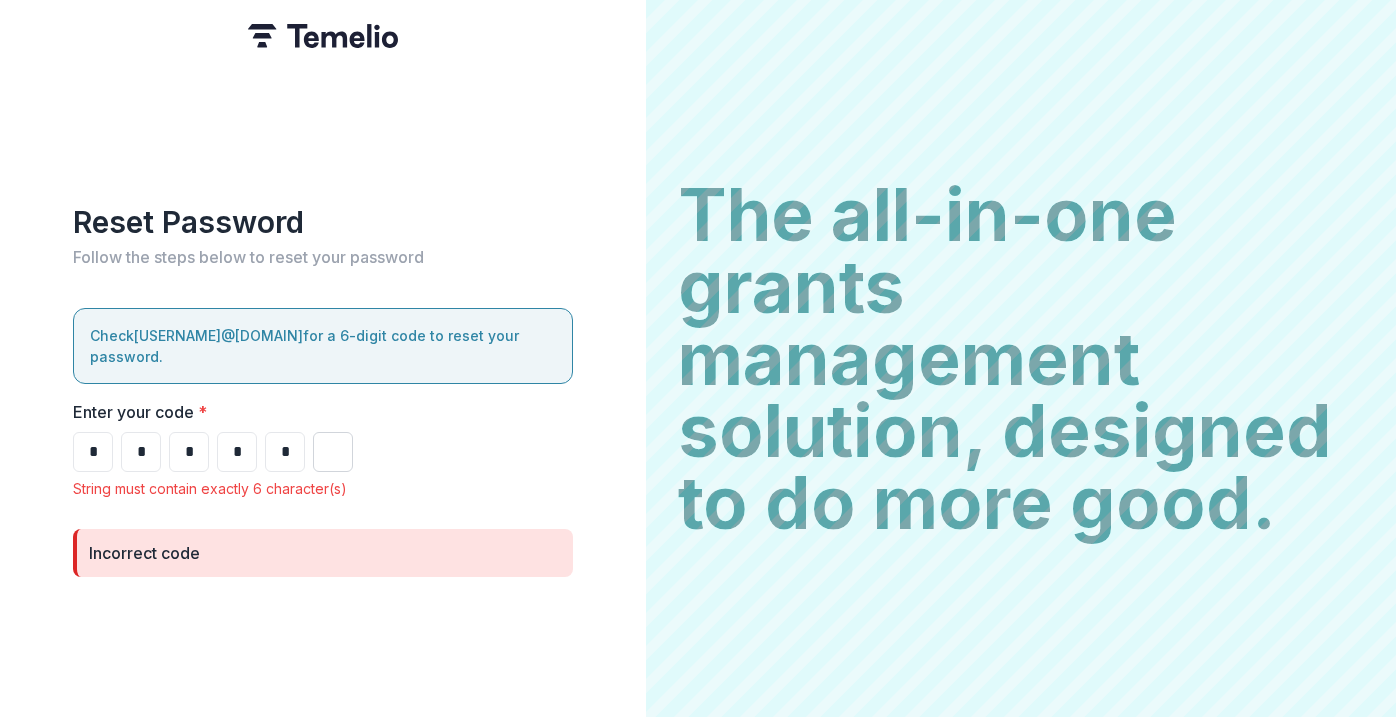 type on "*" 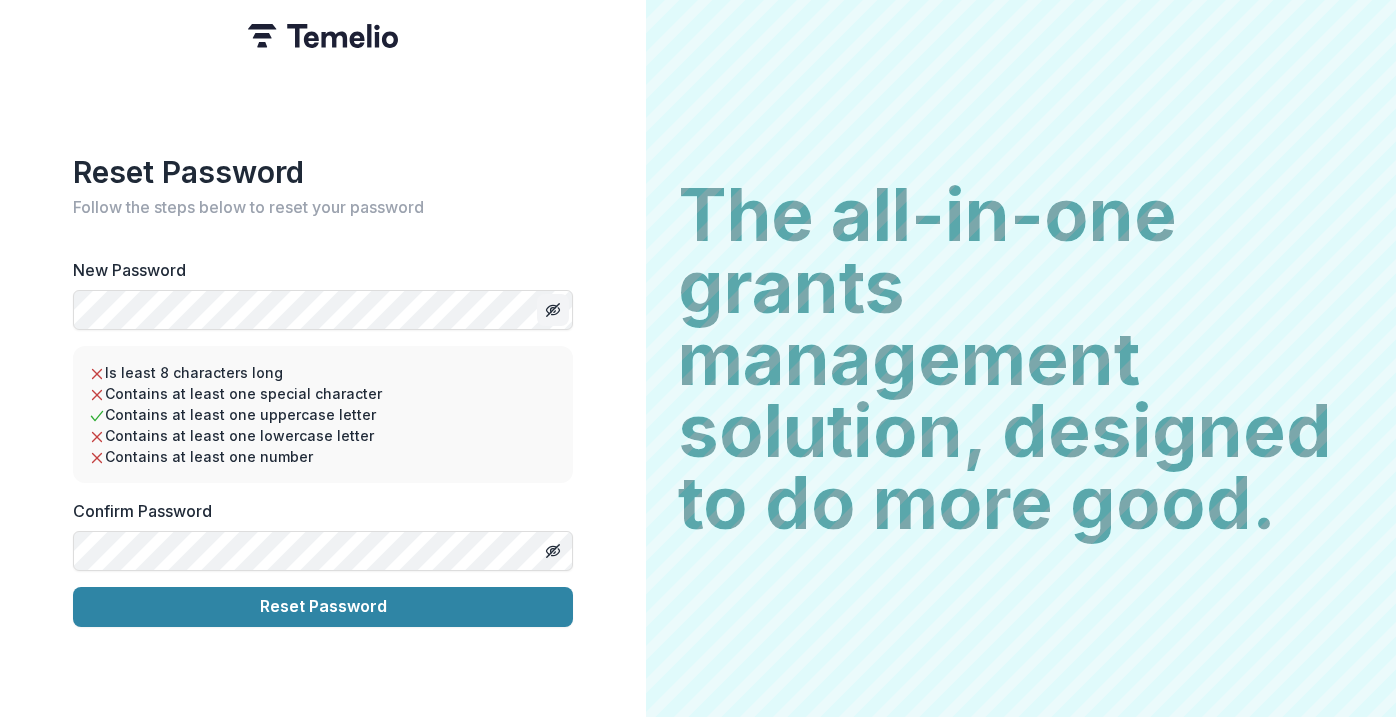 click at bounding box center [553, 310] 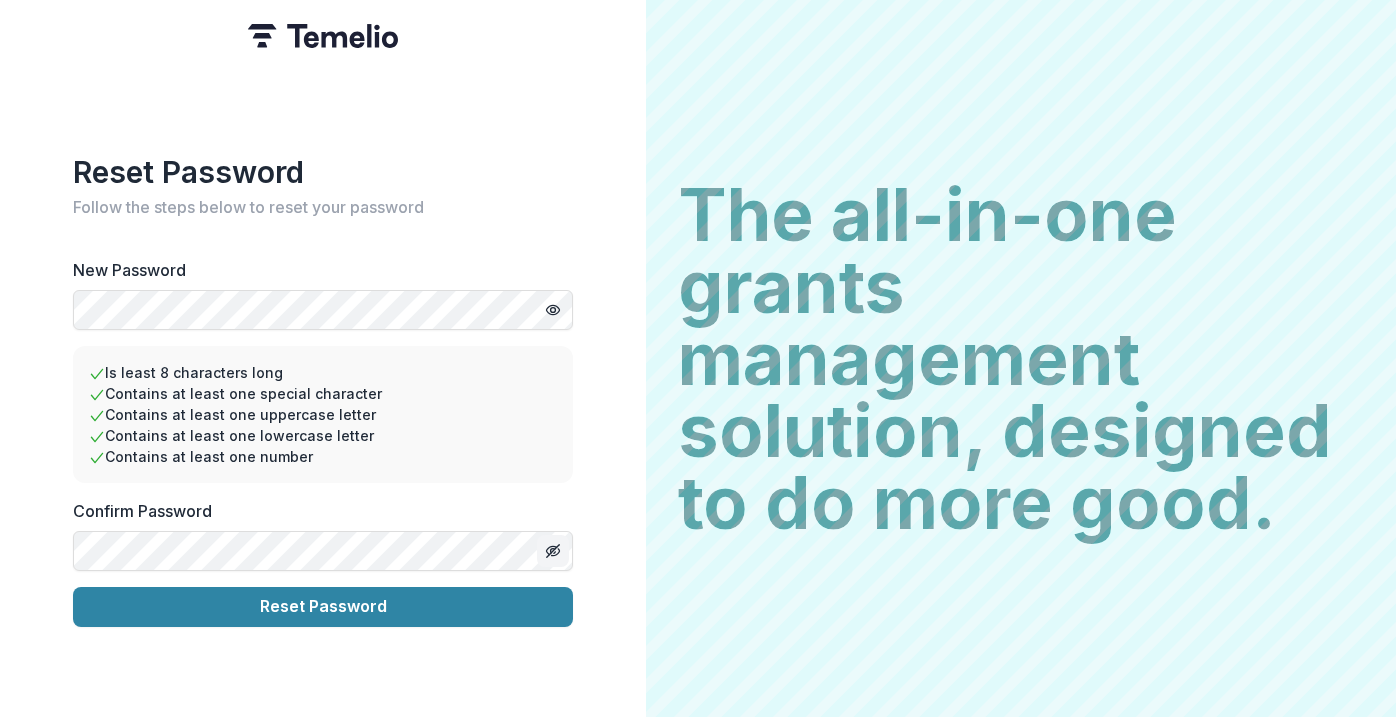 click 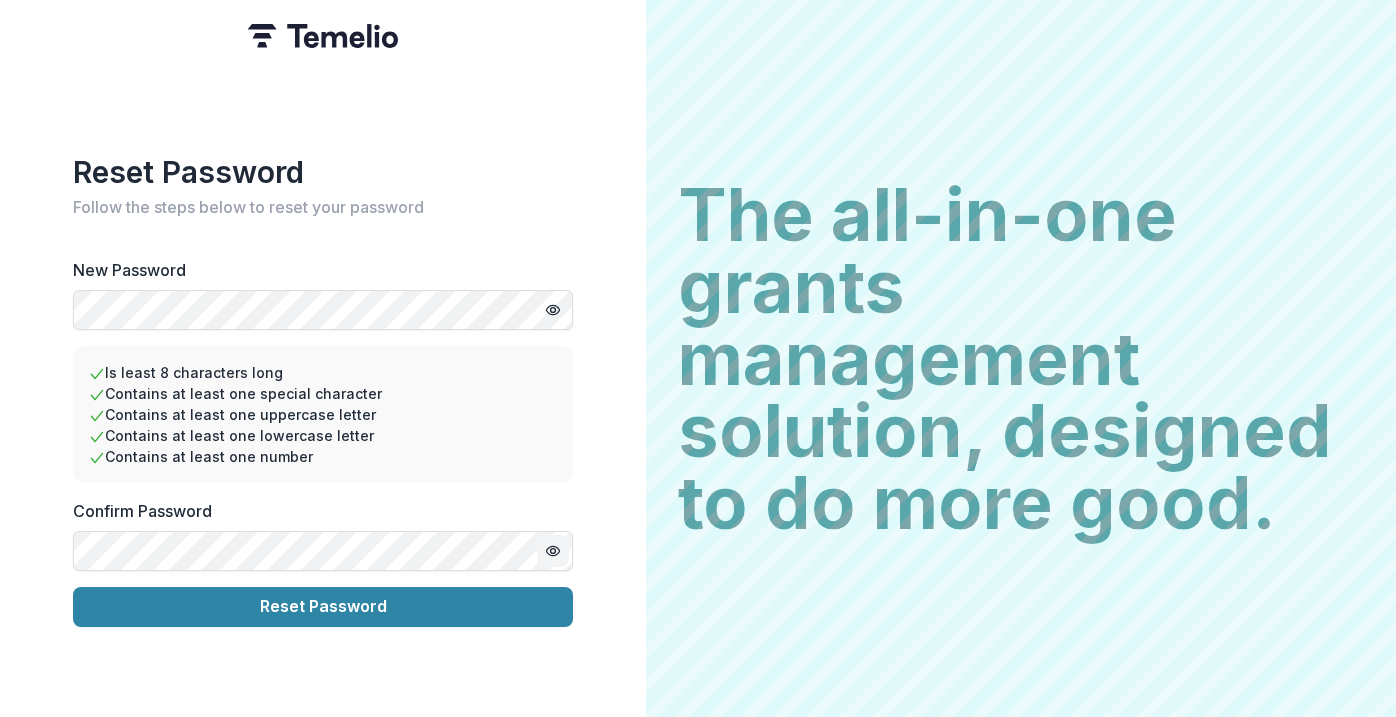 click on "Reset Password Follow the steps below to reset your password New Password Is least 8 characters long Contains at least one special character Contains at least one uppercase letter Contains at least one lowercase letter Contains at least one number Confirm Password Reset Password" at bounding box center (323, 358) 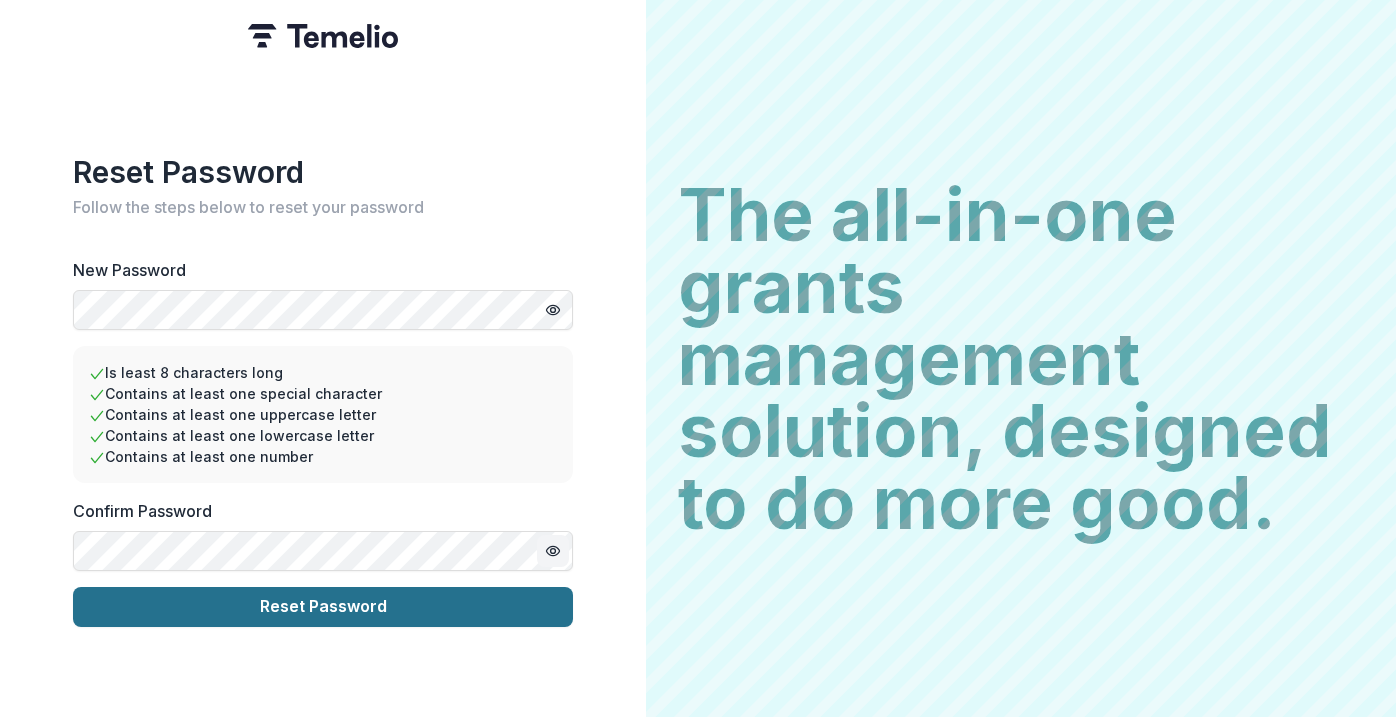 click on "Reset Password" at bounding box center [323, 607] 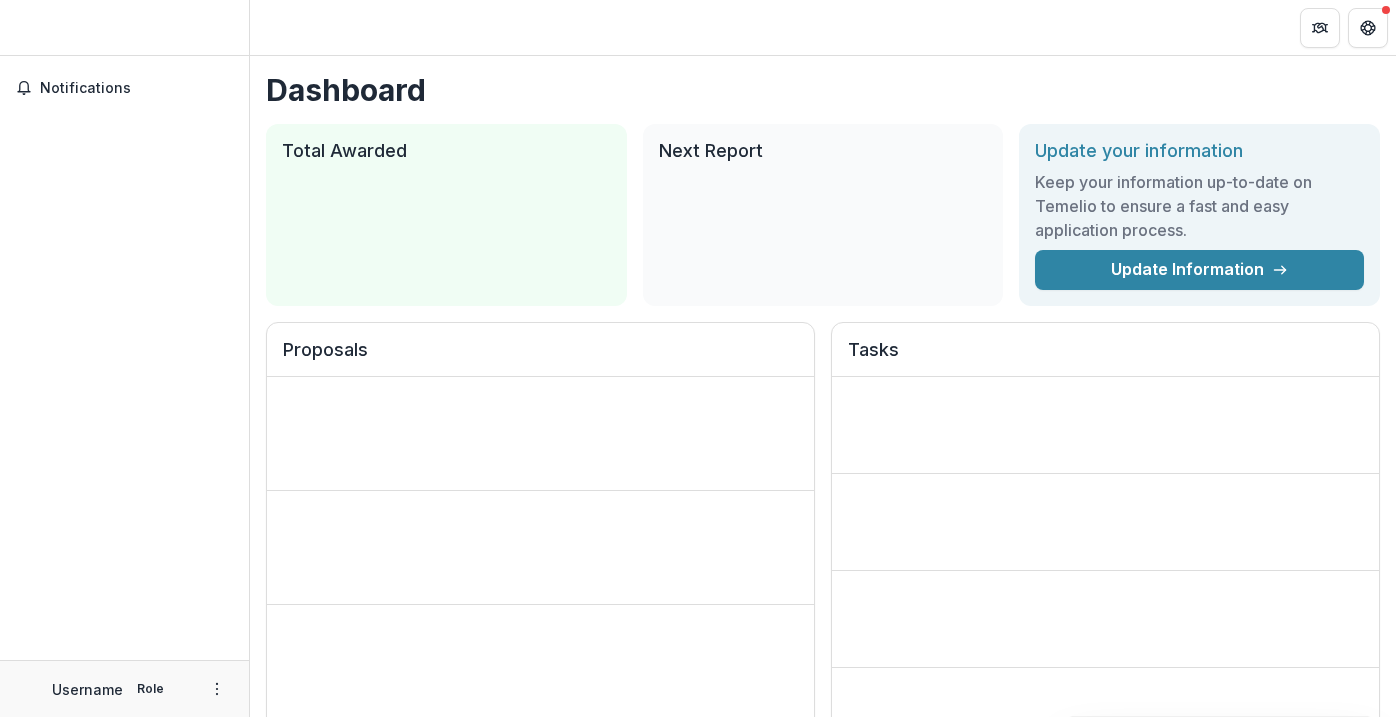 scroll, scrollTop: 0, scrollLeft: 0, axis: both 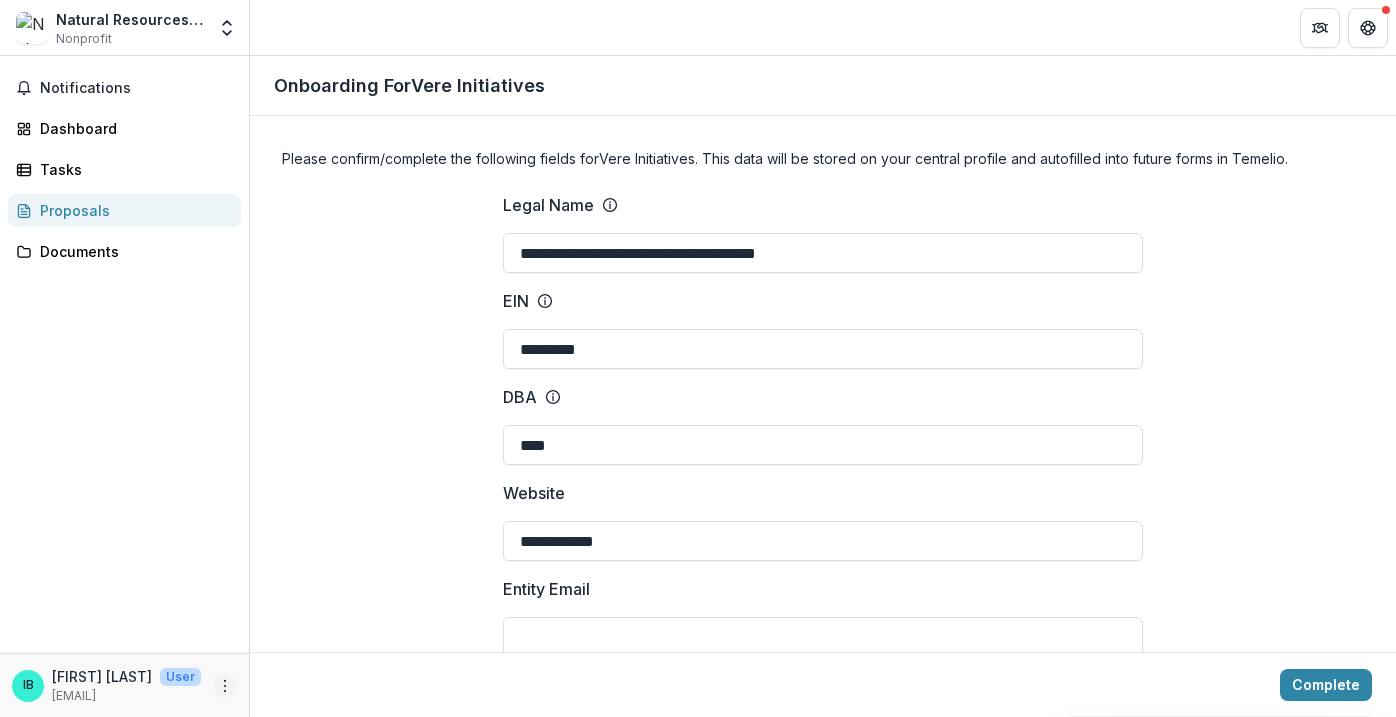 click 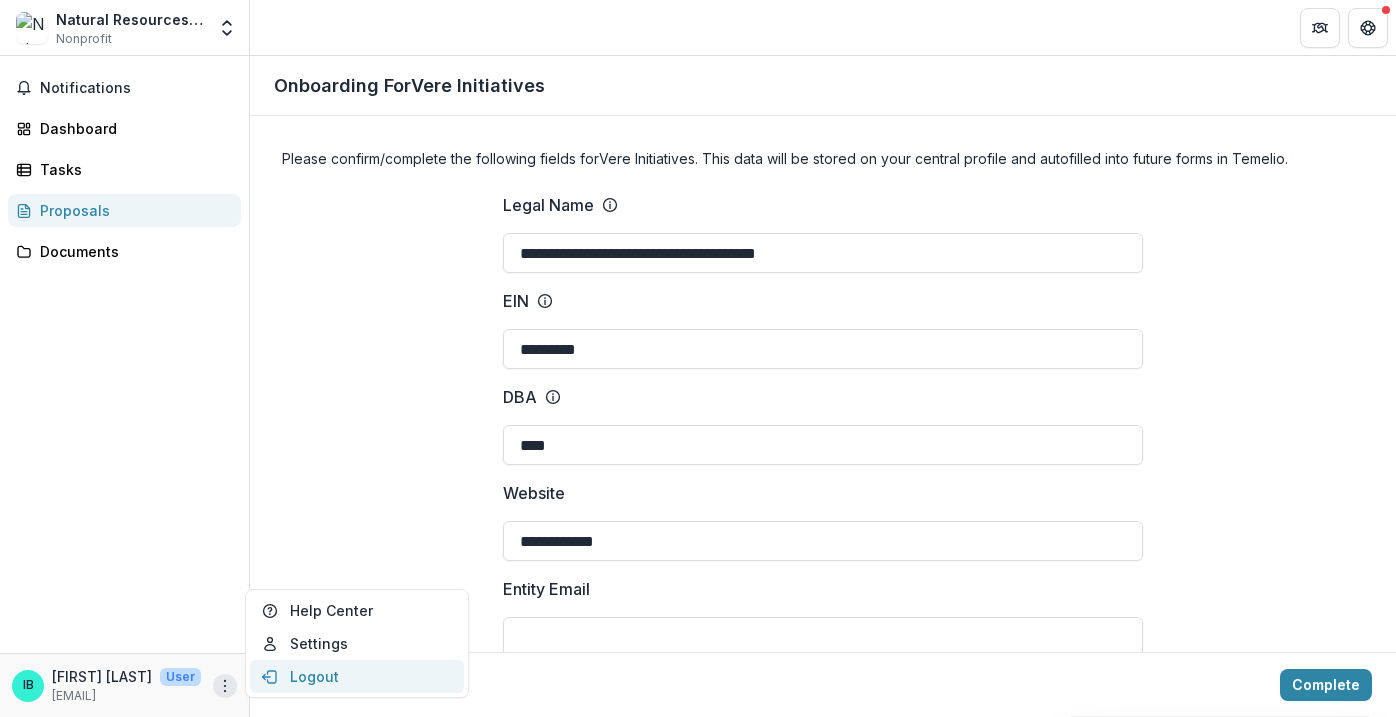 click on "Logout" at bounding box center (357, 676) 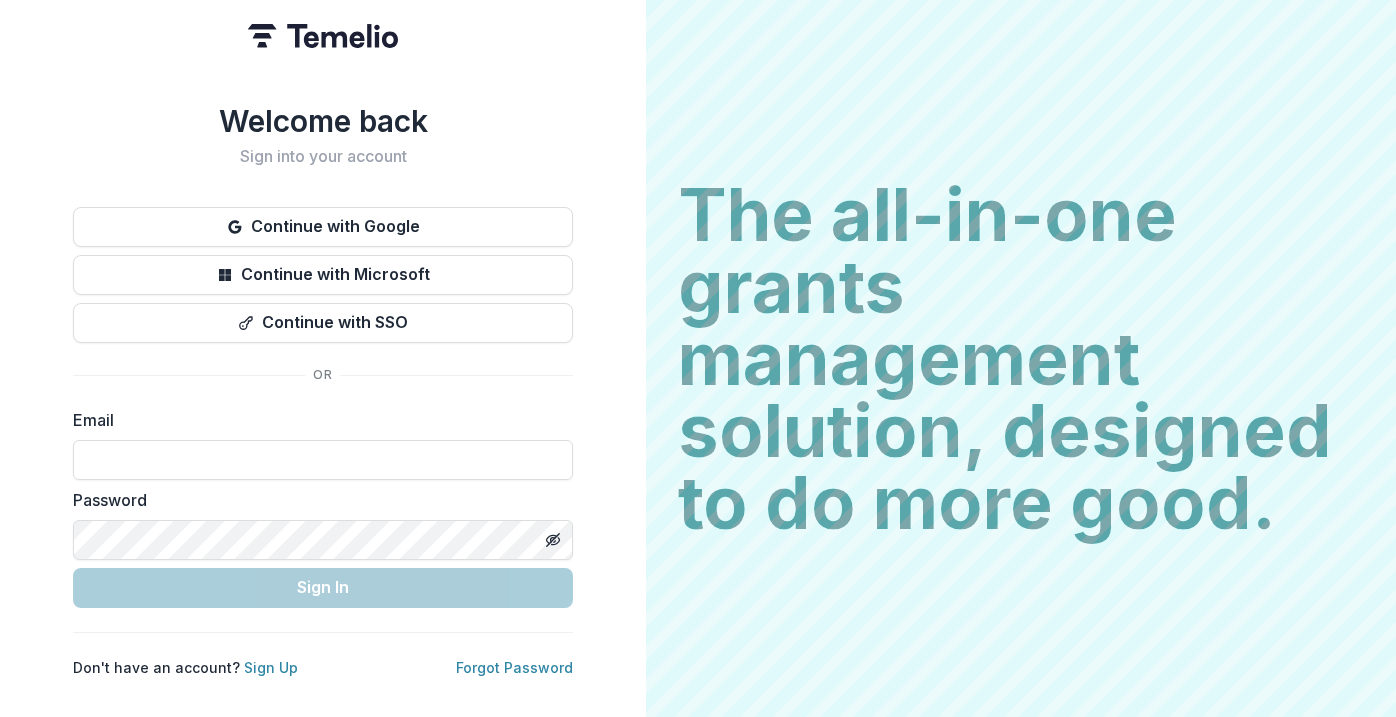 scroll, scrollTop: 0, scrollLeft: 0, axis: both 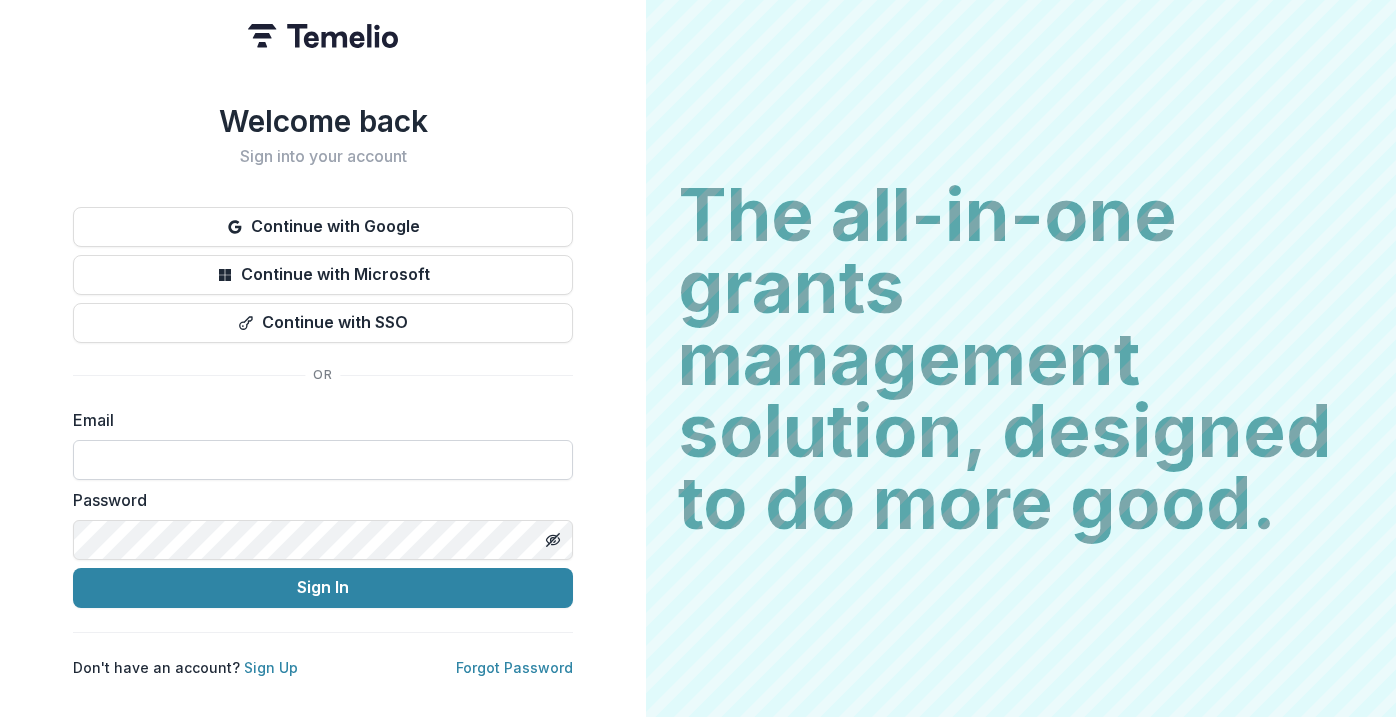 click at bounding box center (323, 460) 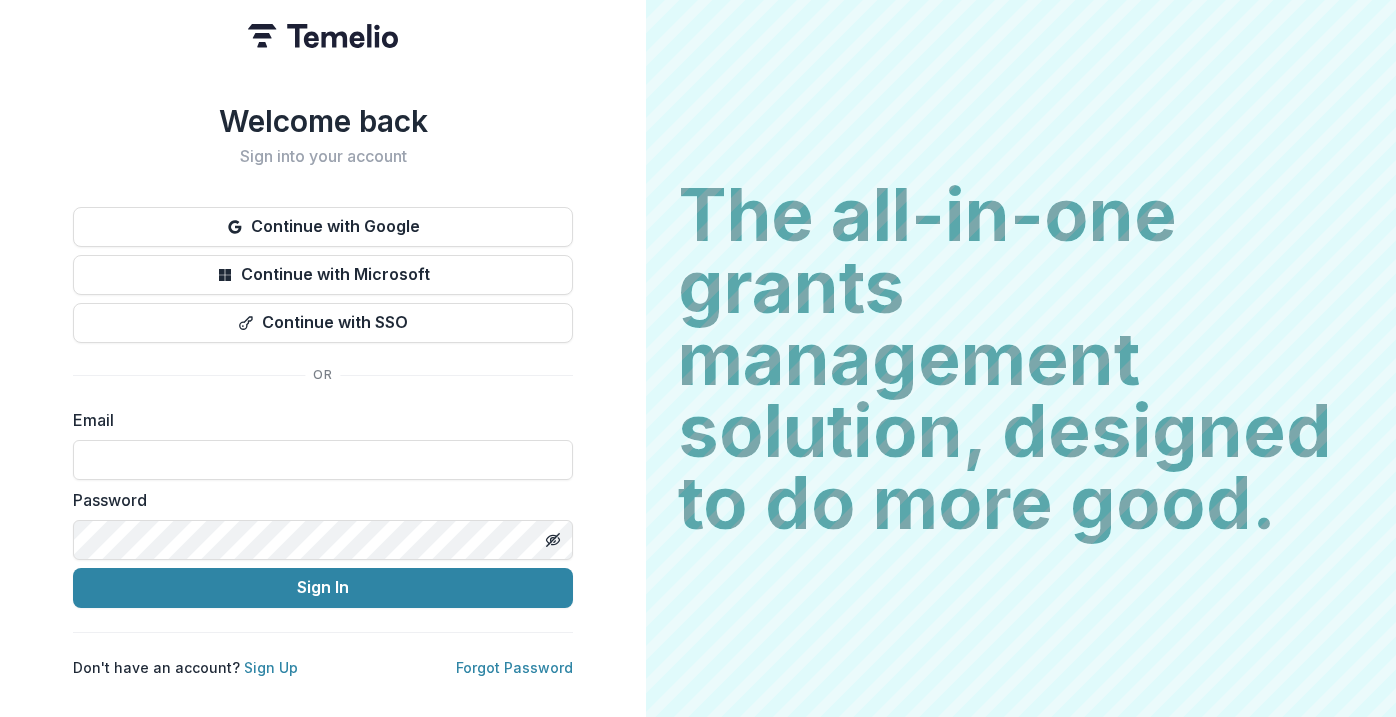 type on "**********" 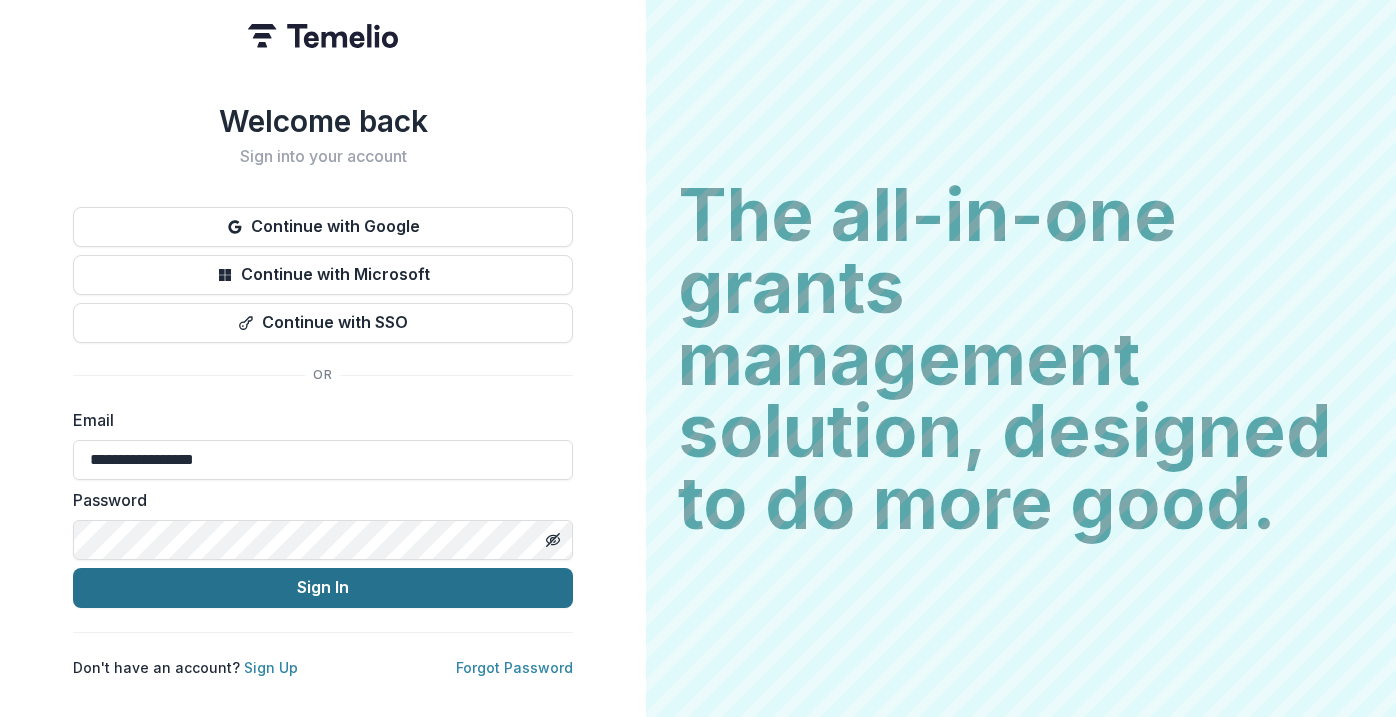 click on "Sign In" at bounding box center (323, 588) 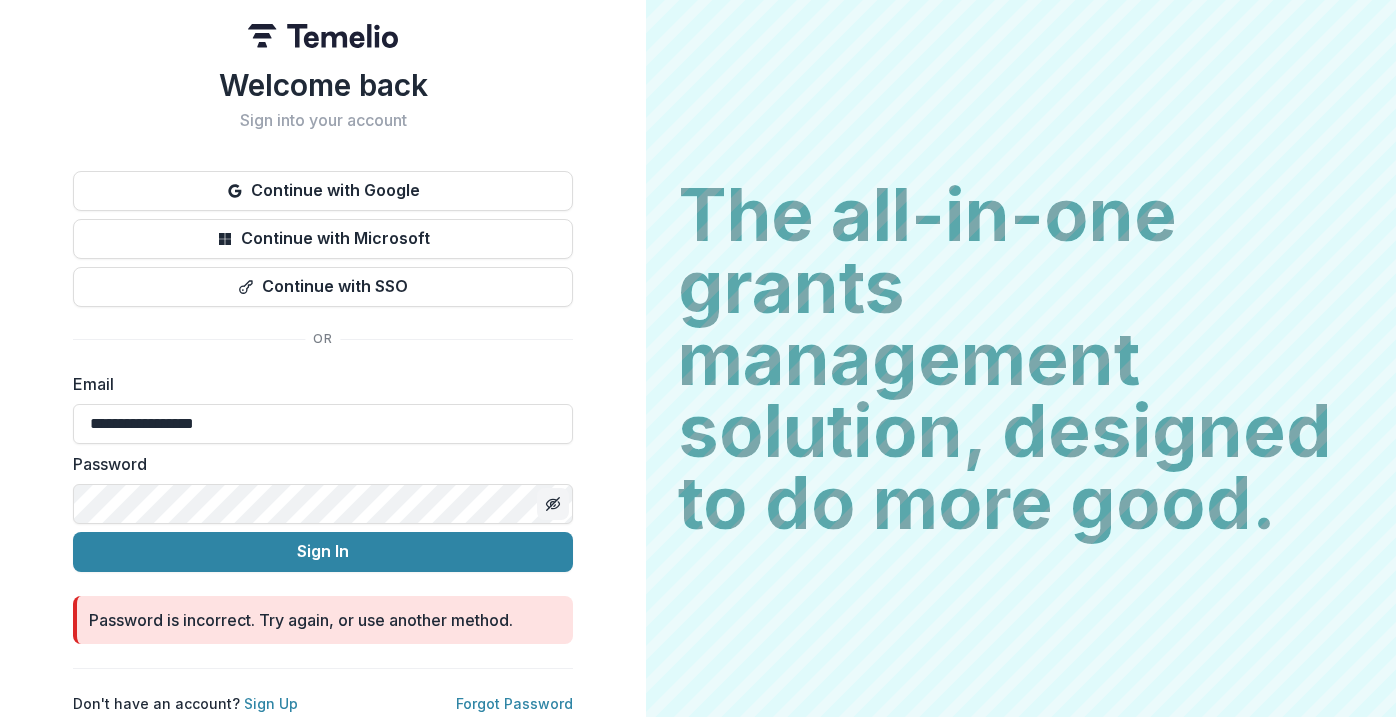 click 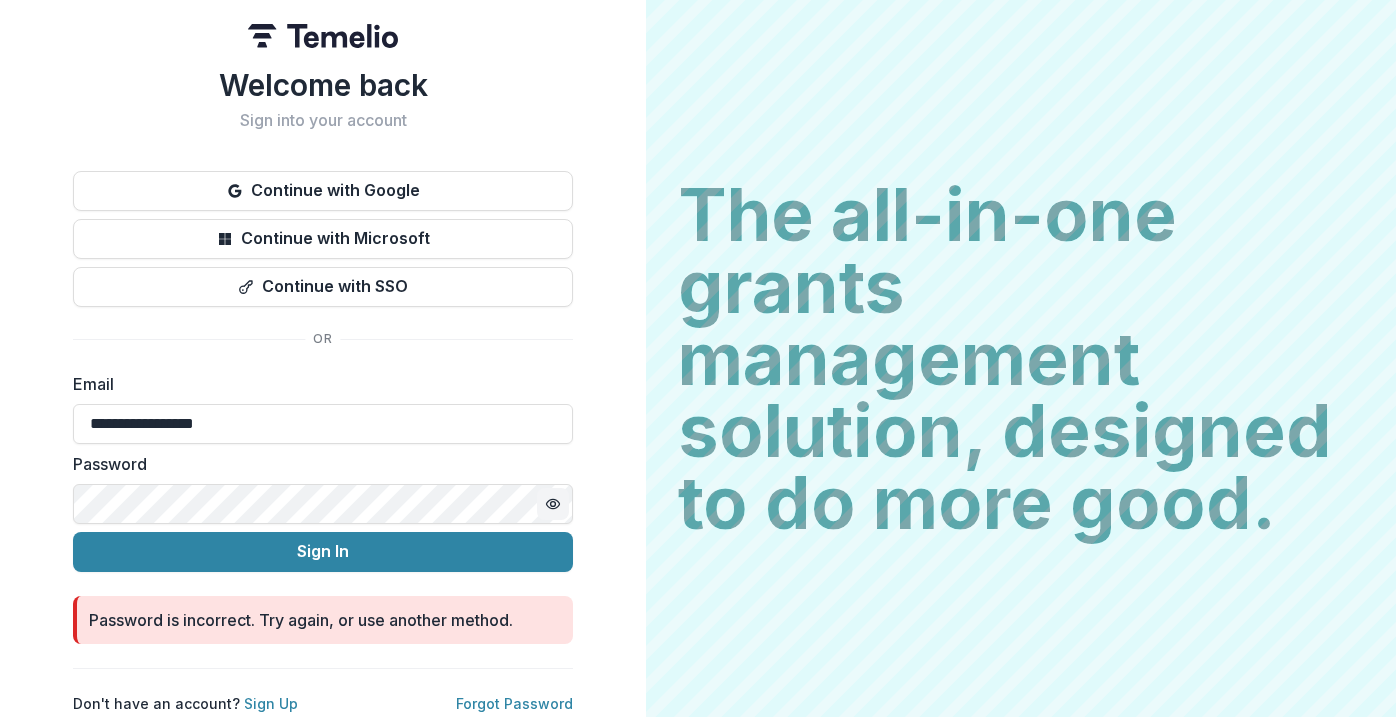 click on "Sign In" at bounding box center (323, 552) 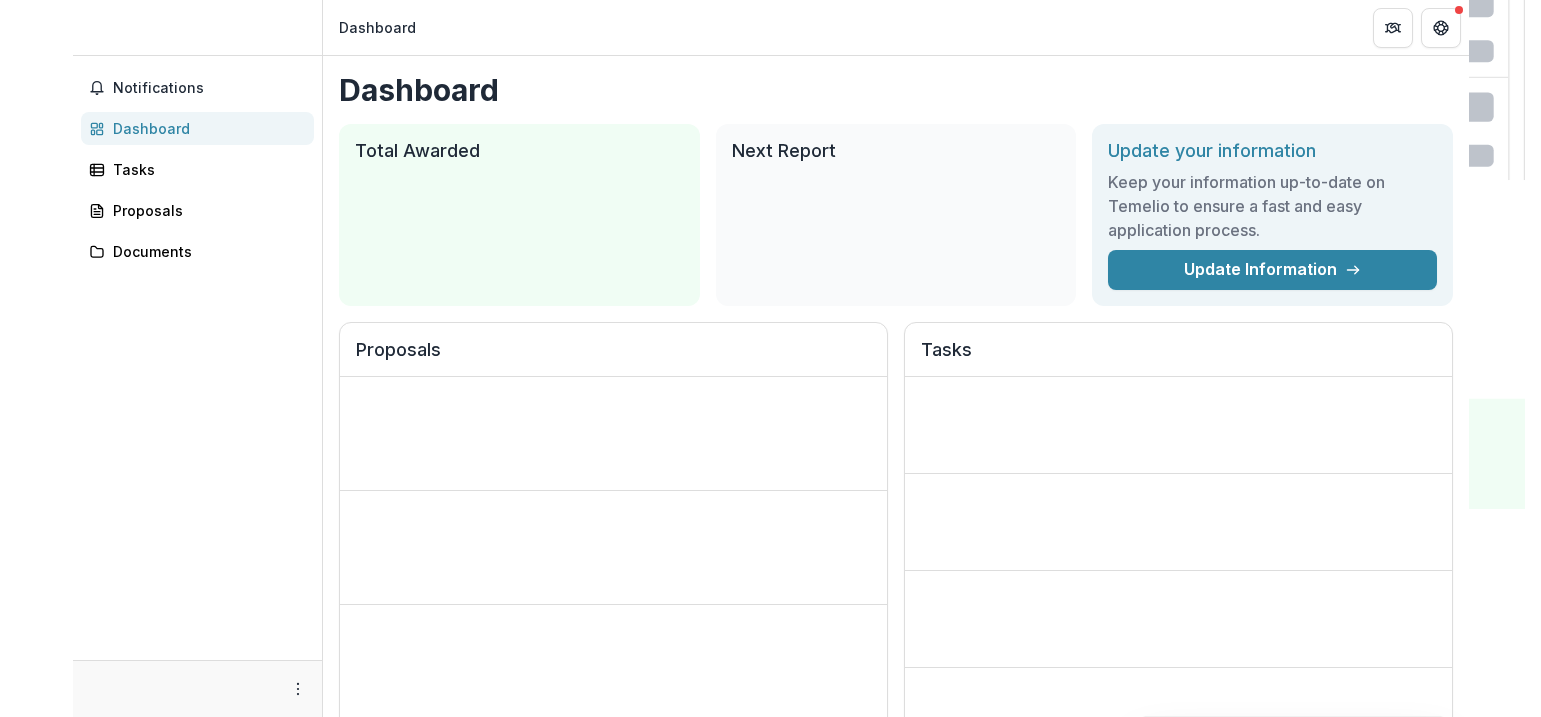 scroll, scrollTop: 0, scrollLeft: 0, axis: both 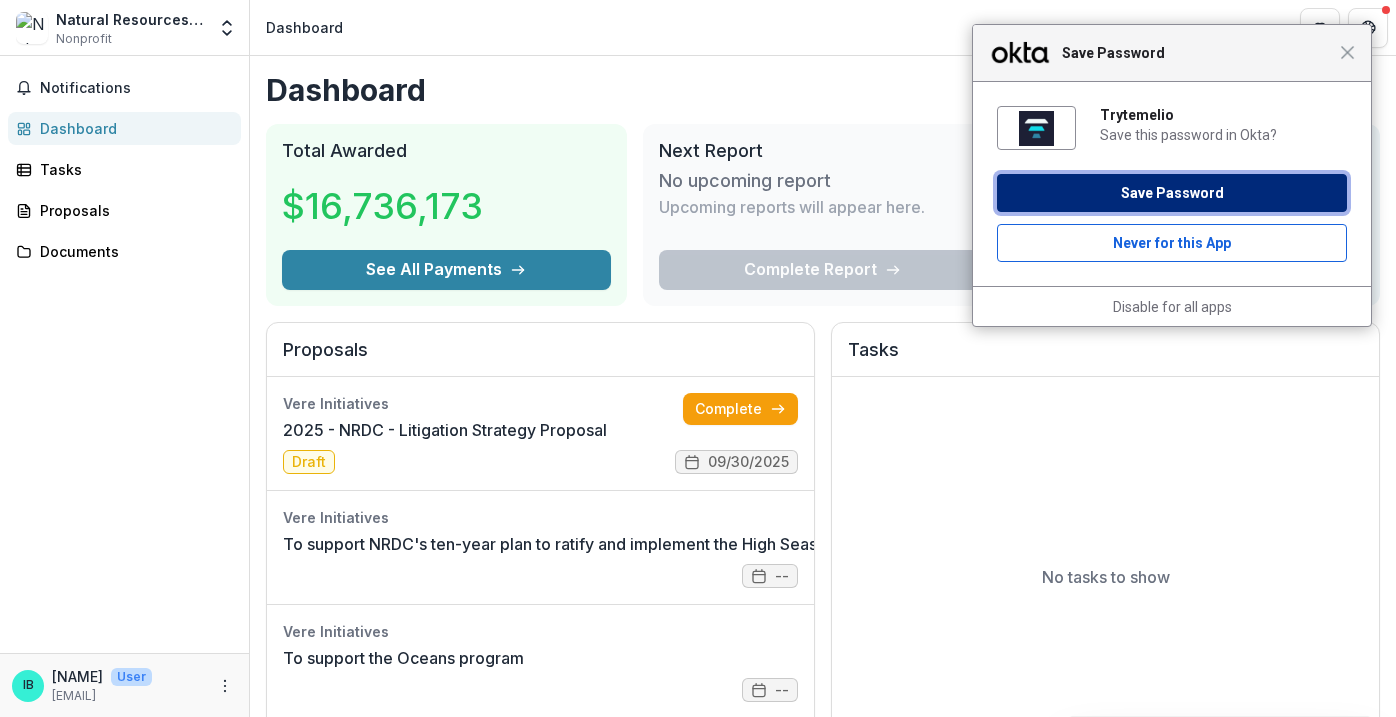 click on "Save Password" at bounding box center (1172, 193) 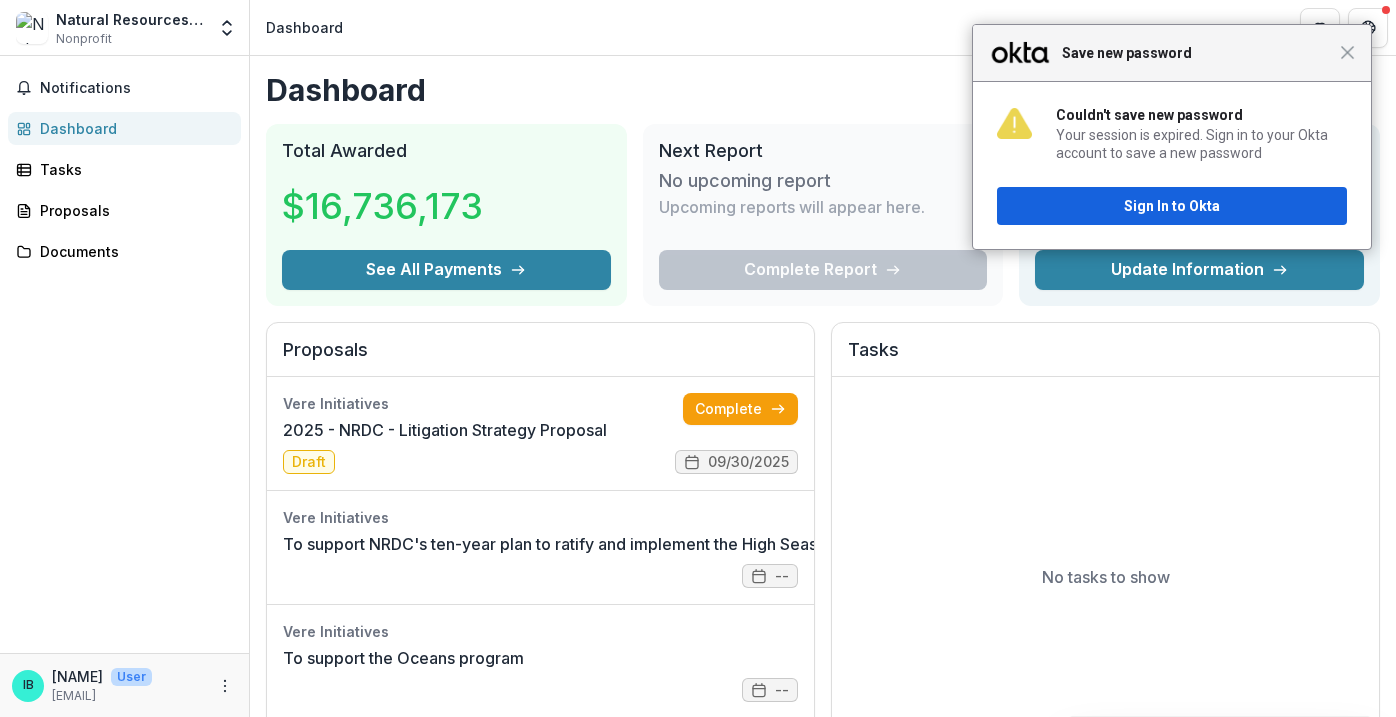 click on "Close                   Save new password" at bounding box center (1172, 53) 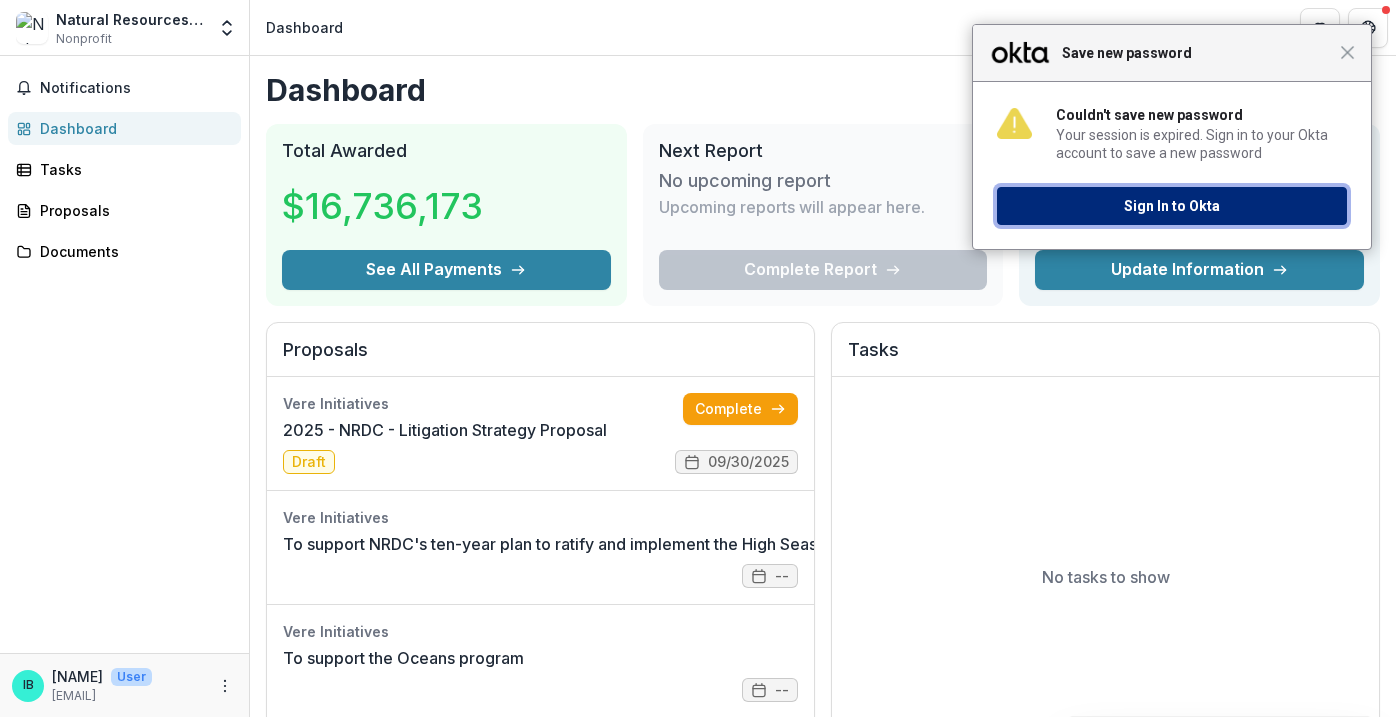 click on "Sign In to Okta" at bounding box center [1172, 206] 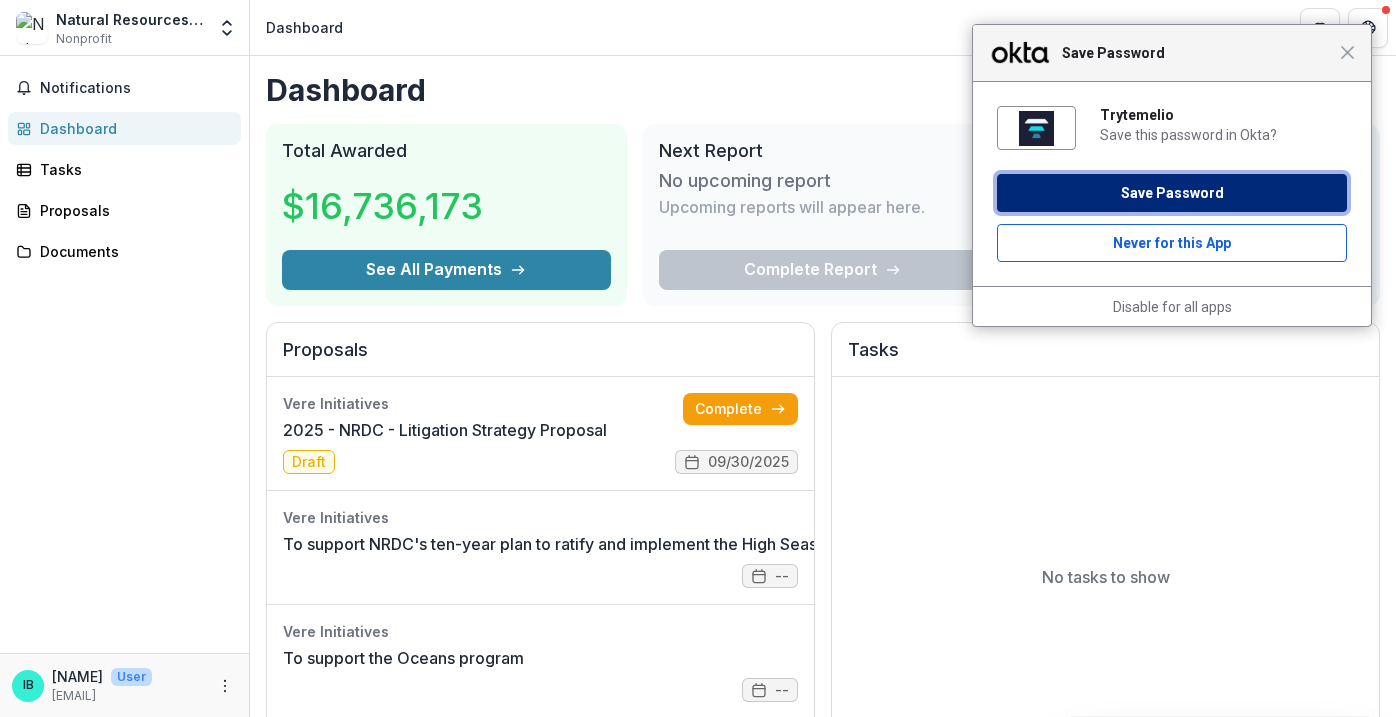 click on "Save Password" at bounding box center [1172, 193] 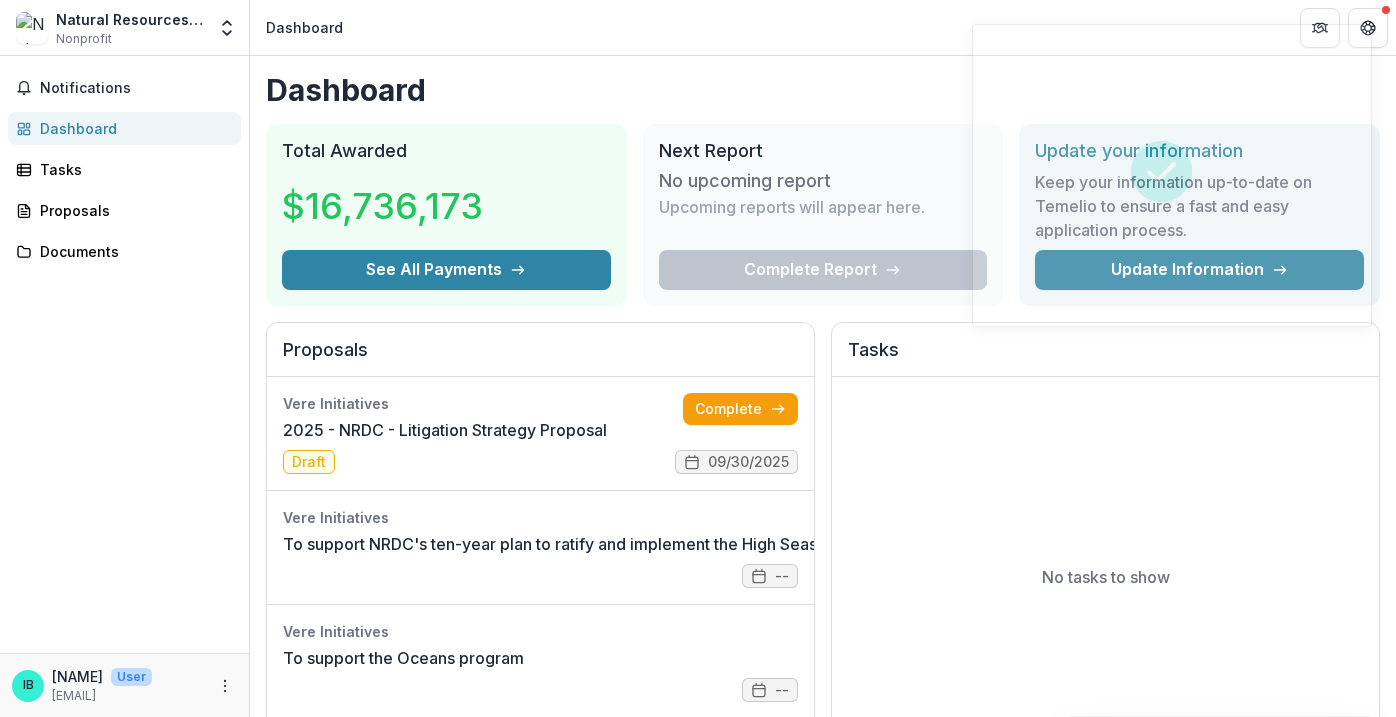 click on "Dashboard" at bounding box center [823, 90] 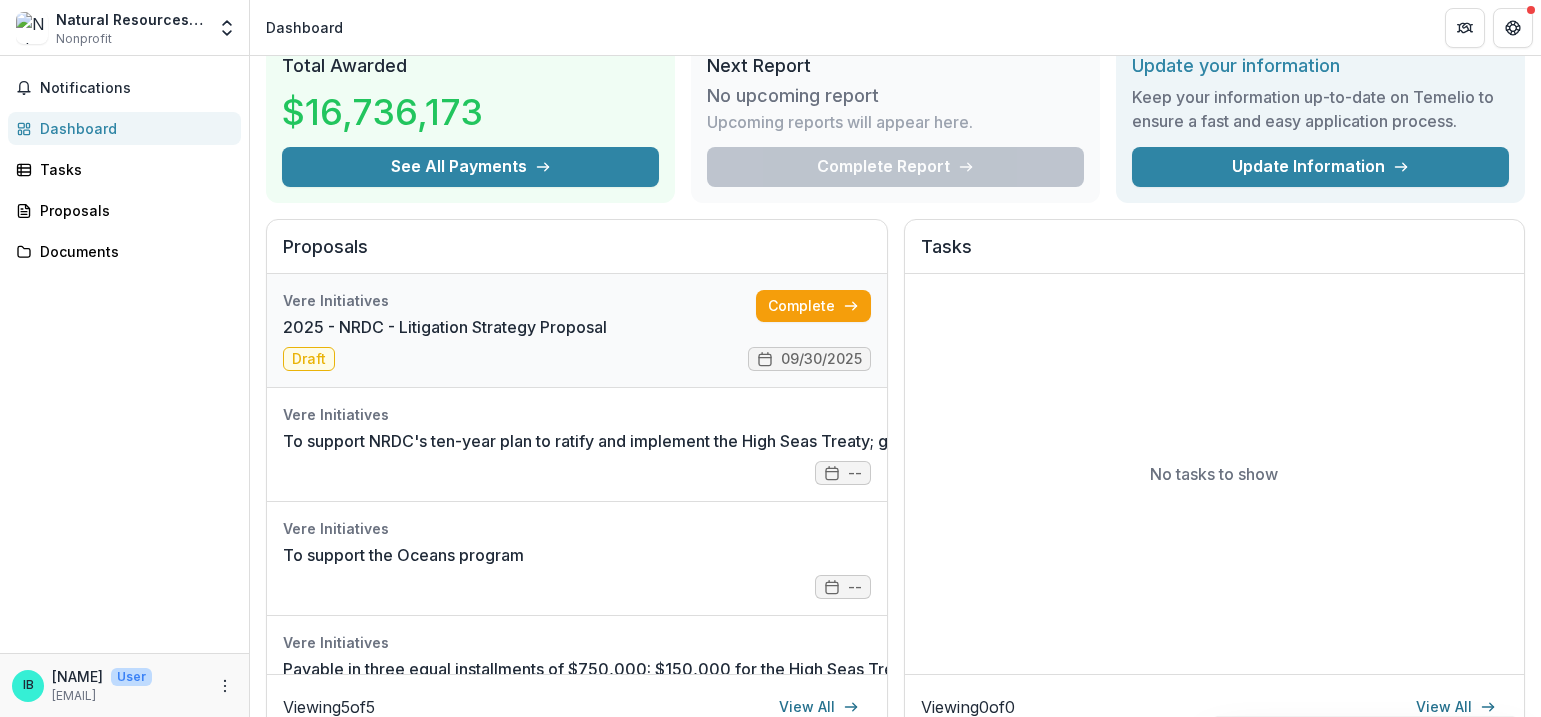 scroll, scrollTop: 200, scrollLeft: 0, axis: vertical 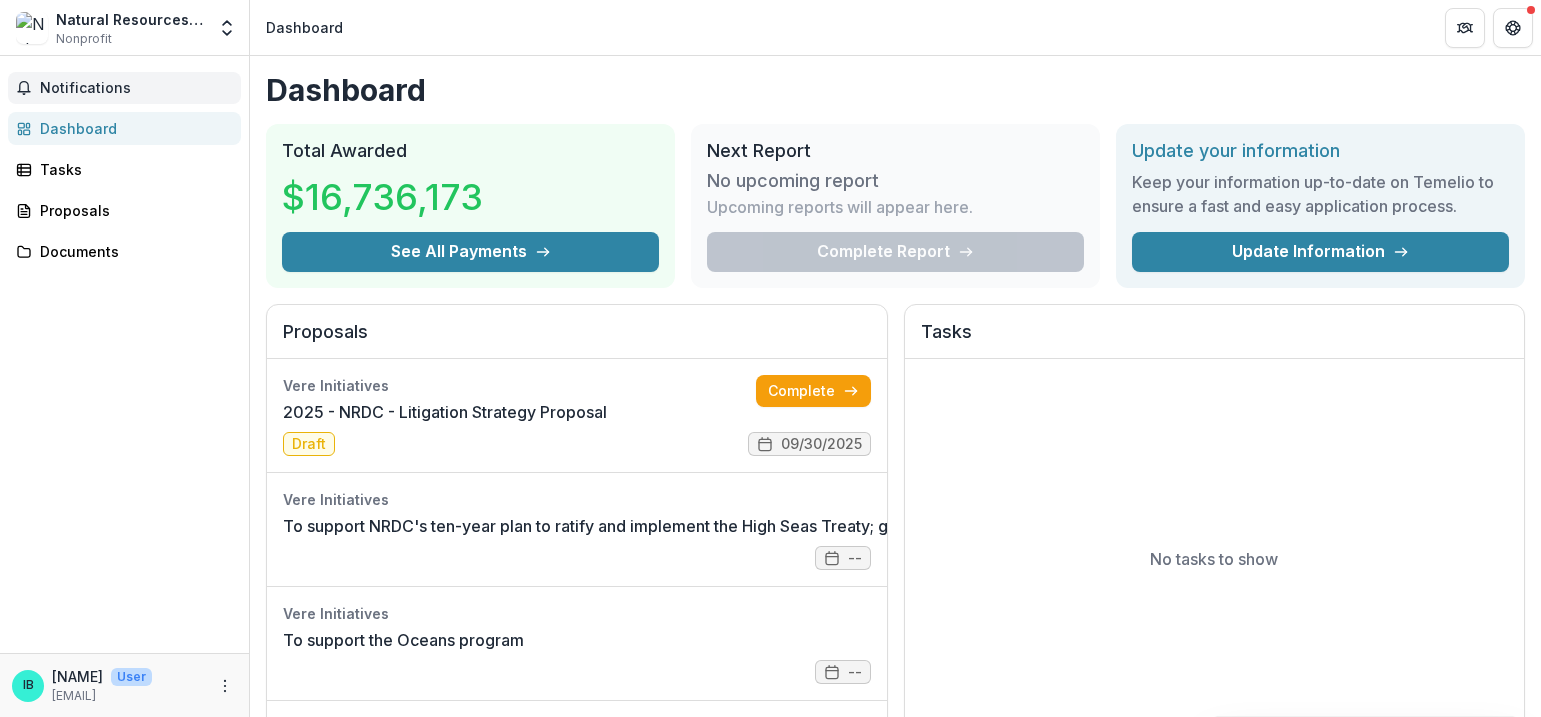 click on "Notifications" at bounding box center (136, 88) 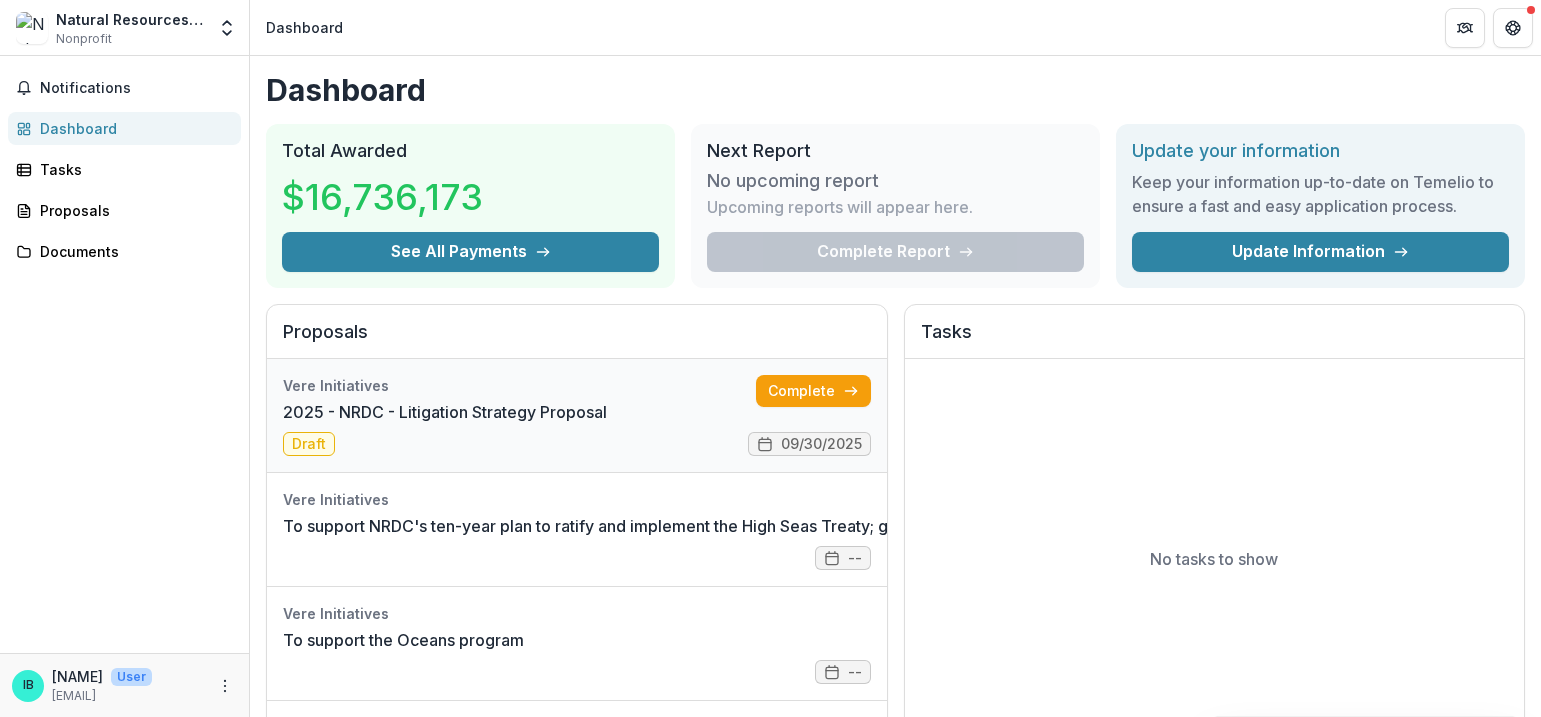 click on "2025 - NRDC - Litigation Strategy Proposal" at bounding box center [445, 412] 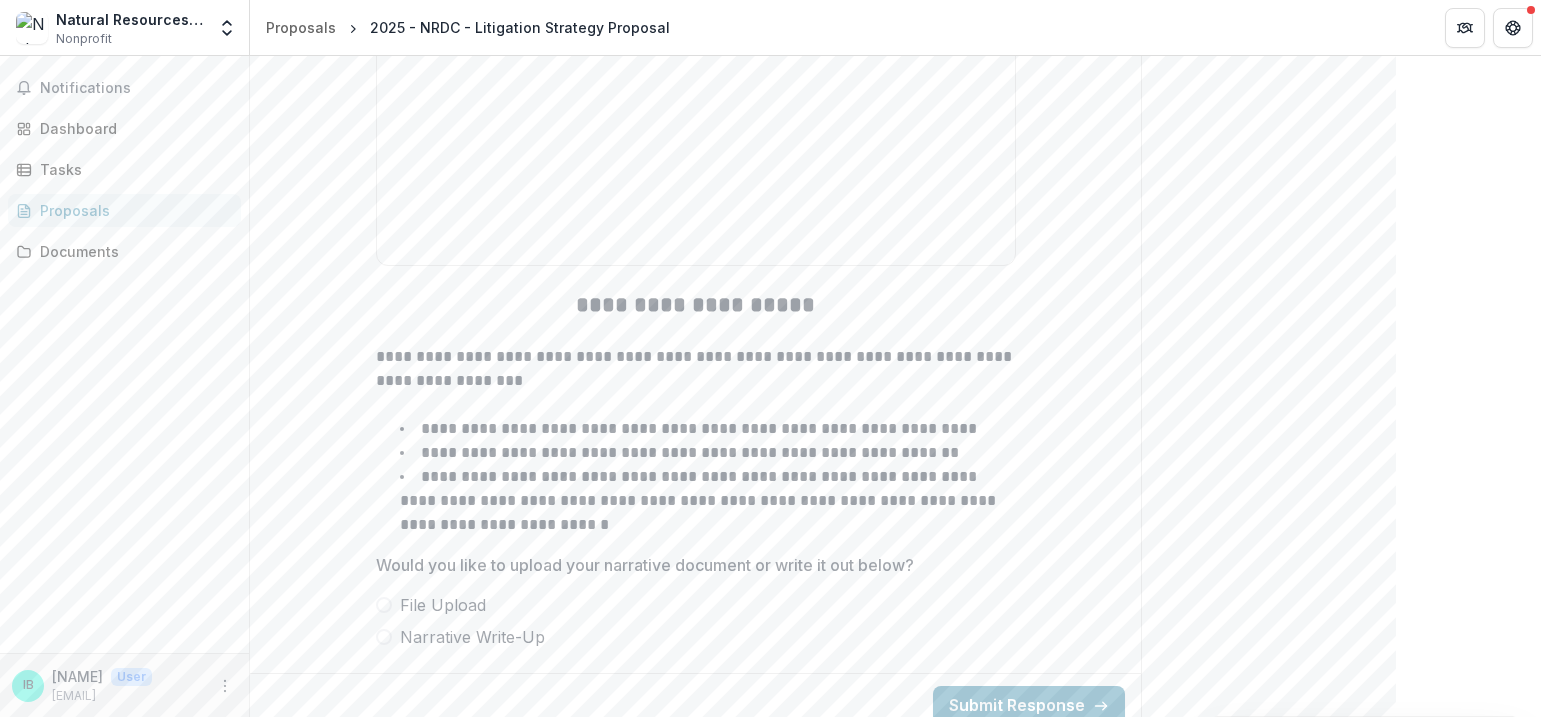 scroll, scrollTop: 1958, scrollLeft: 0, axis: vertical 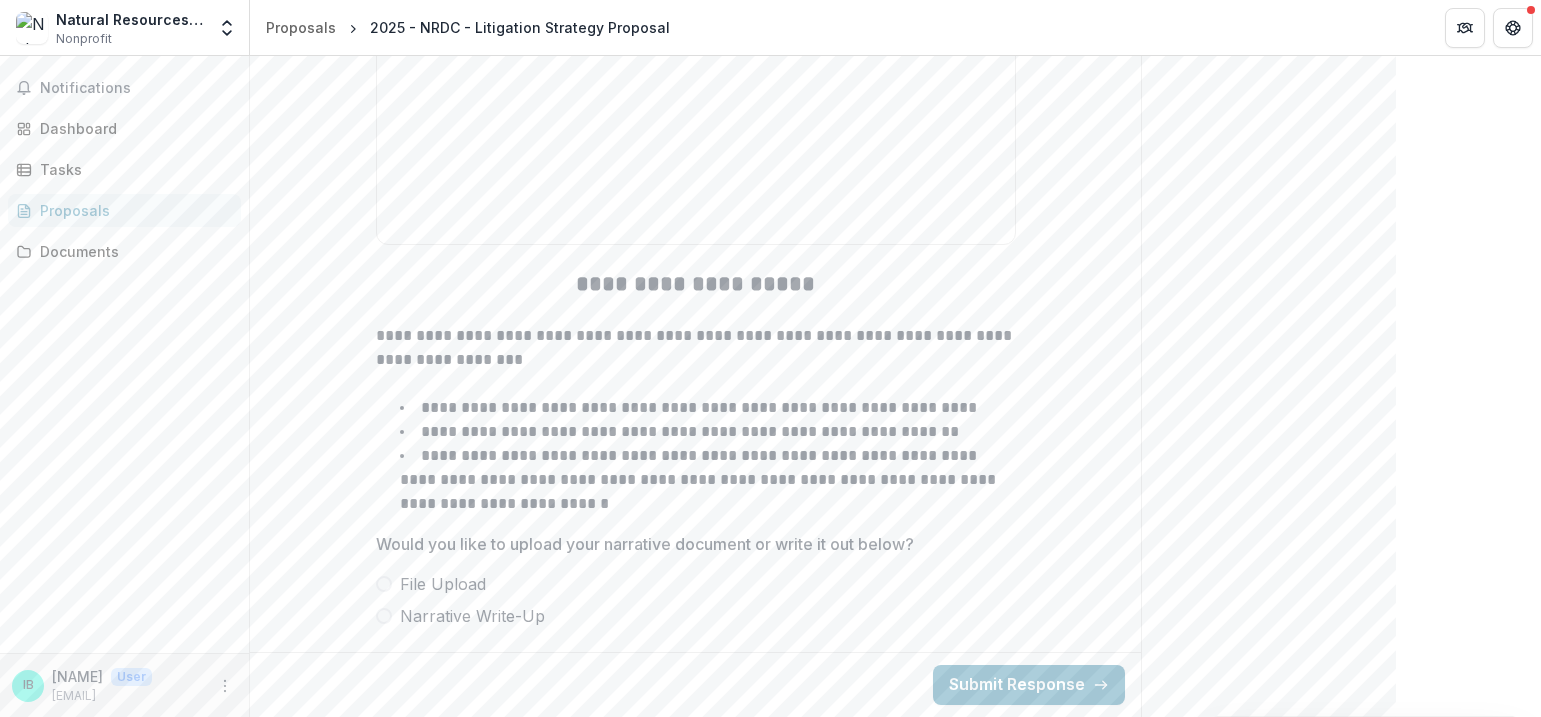 click at bounding box center [384, 616] 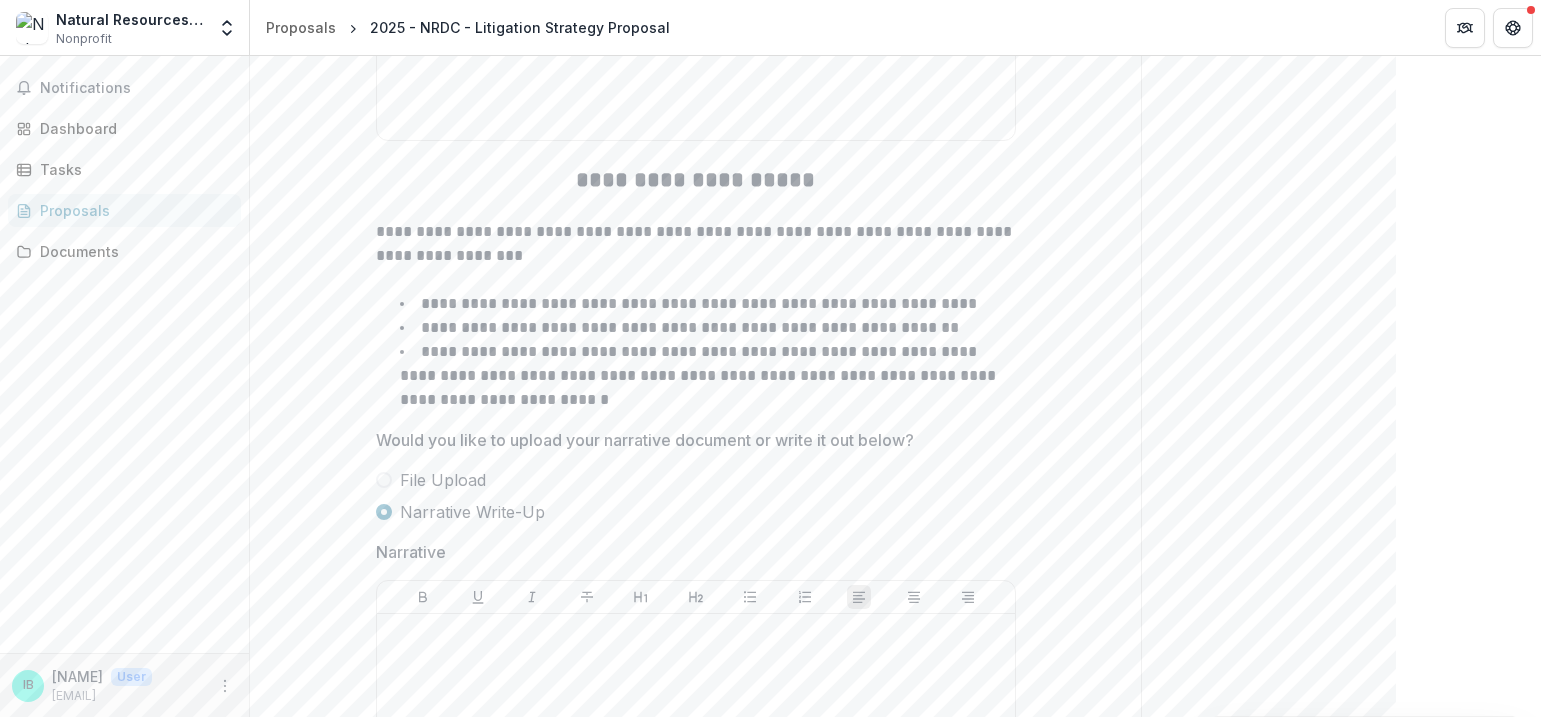 scroll, scrollTop: 2373, scrollLeft: 0, axis: vertical 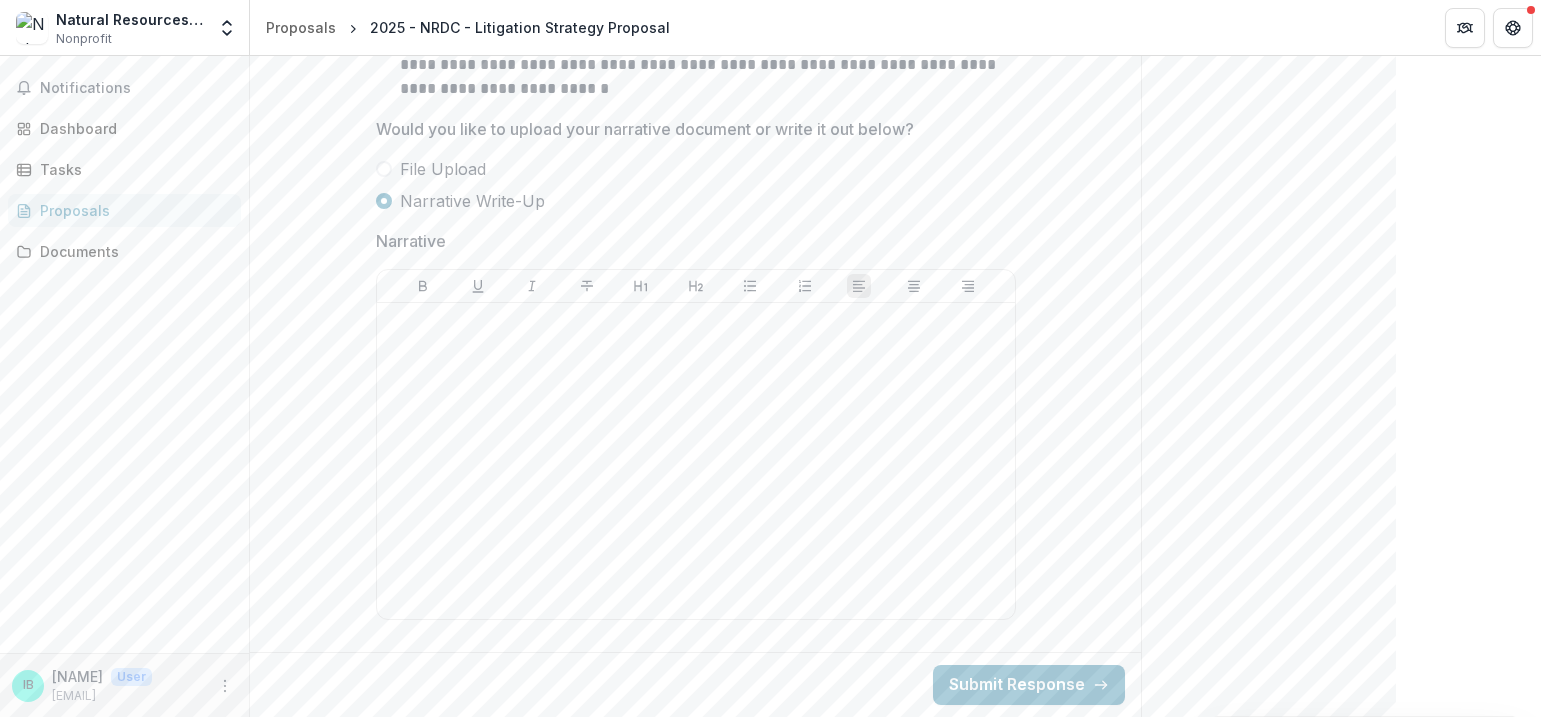 click at bounding box center [384, 169] 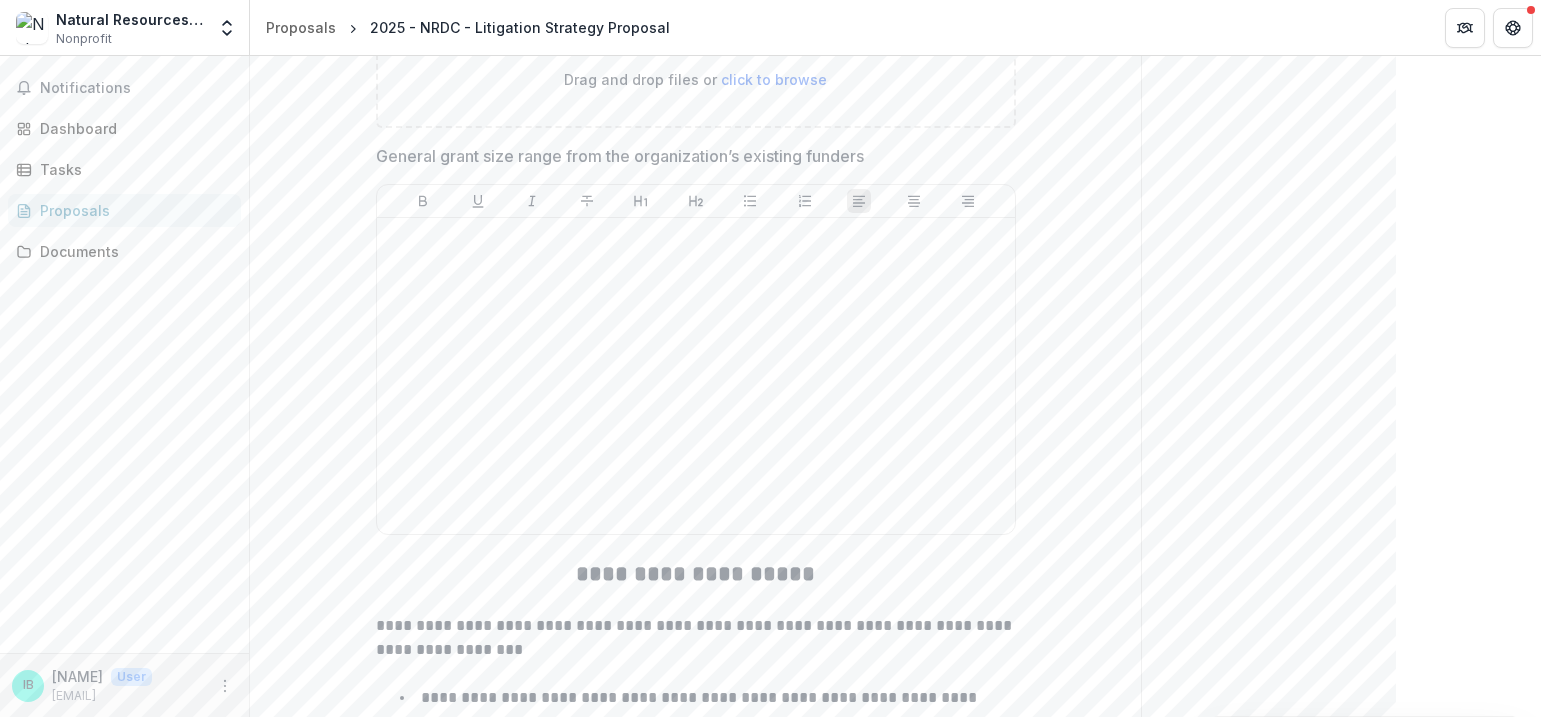 scroll, scrollTop: 1611, scrollLeft: 0, axis: vertical 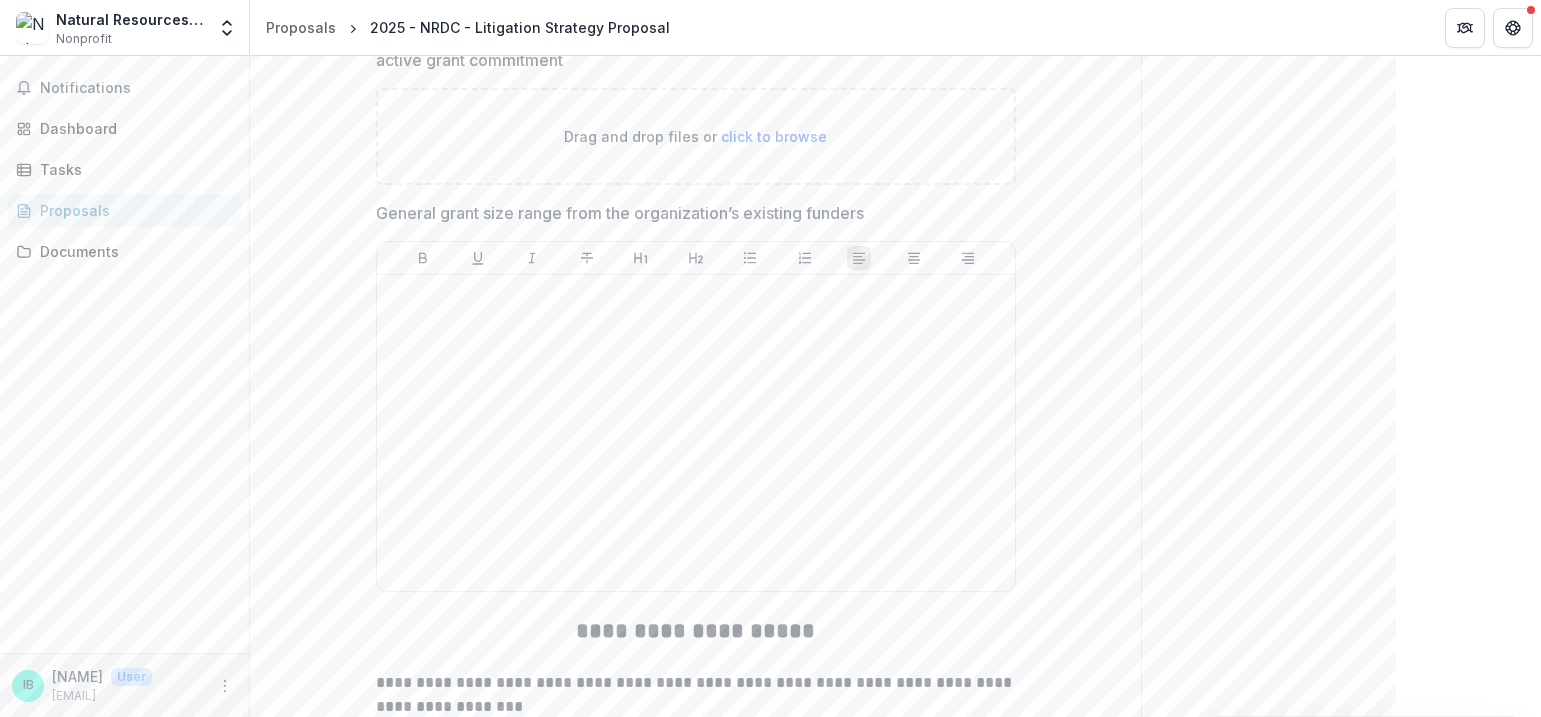 click on "Send comments or questions to   Vere Initiatives   in the box below.   Vere Initiatives   will be notified via email of your comment. IB [NAME] Add Comment Comments 0 No comments yet No comments for this proposal" at bounding box center (1341, -169) 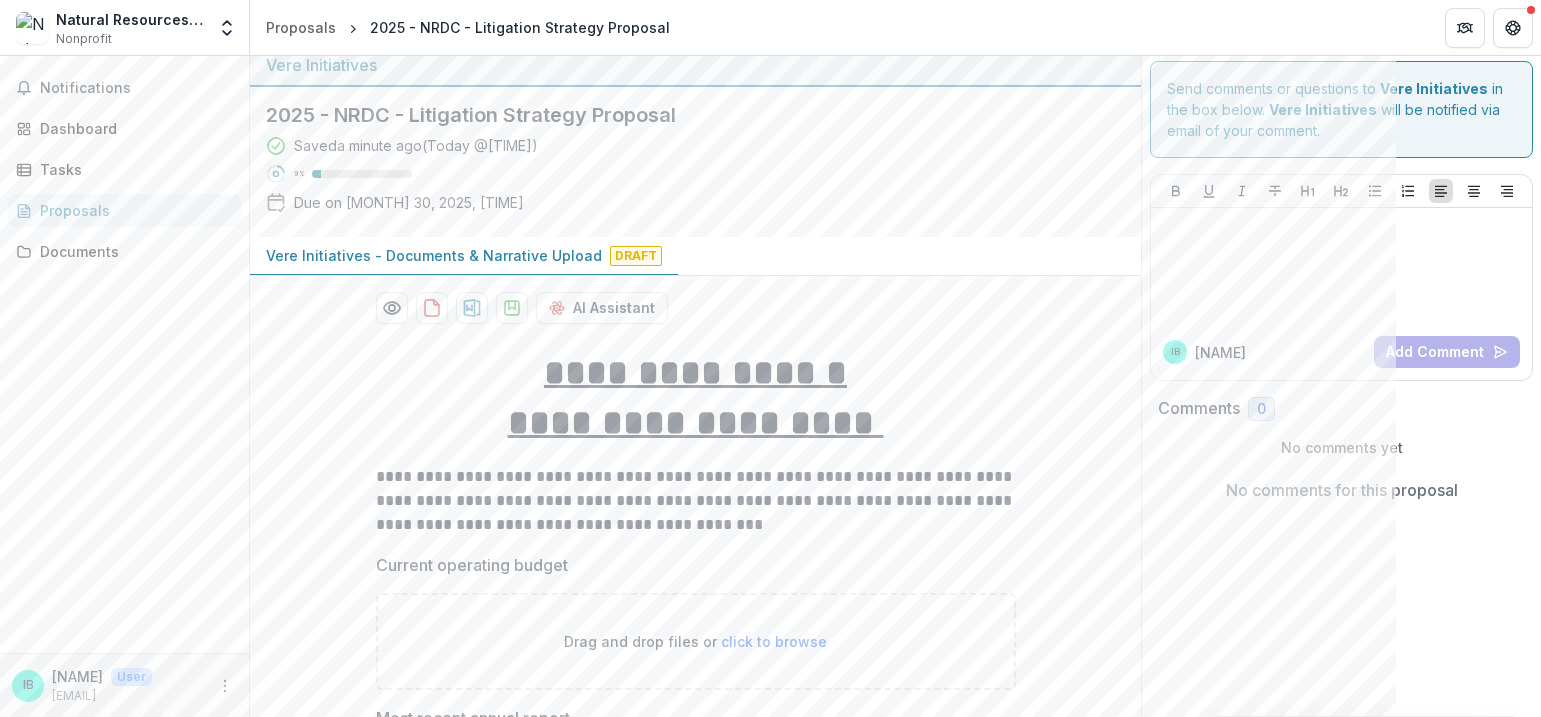 scroll, scrollTop: 0, scrollLeft: 0, axis: both 